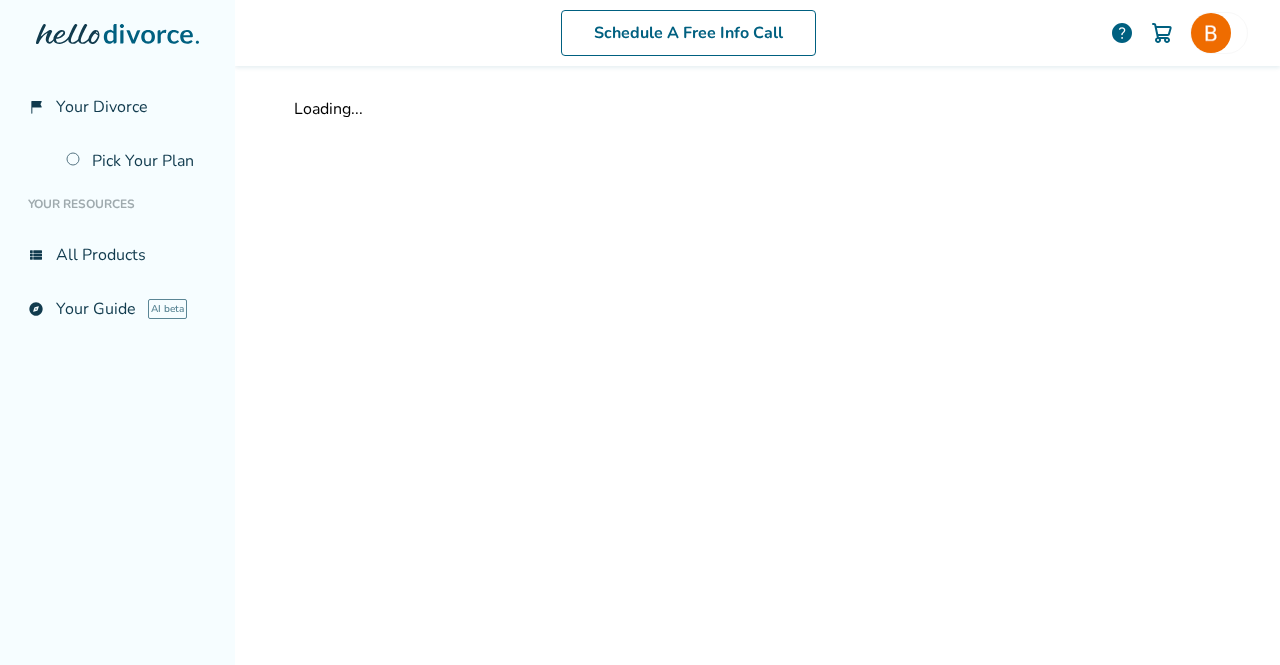 scroll, scrollTop: 0, scrollLeft: 0, axis: both 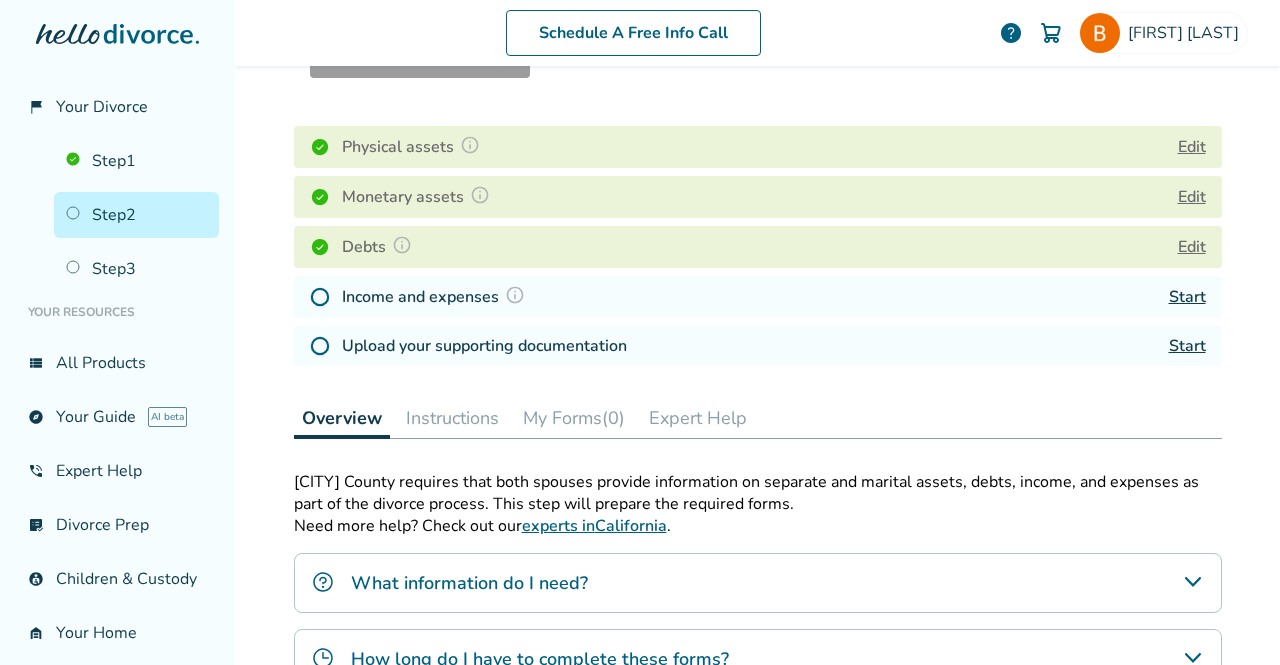 click on "Start" at bounding box center (1187, 297) 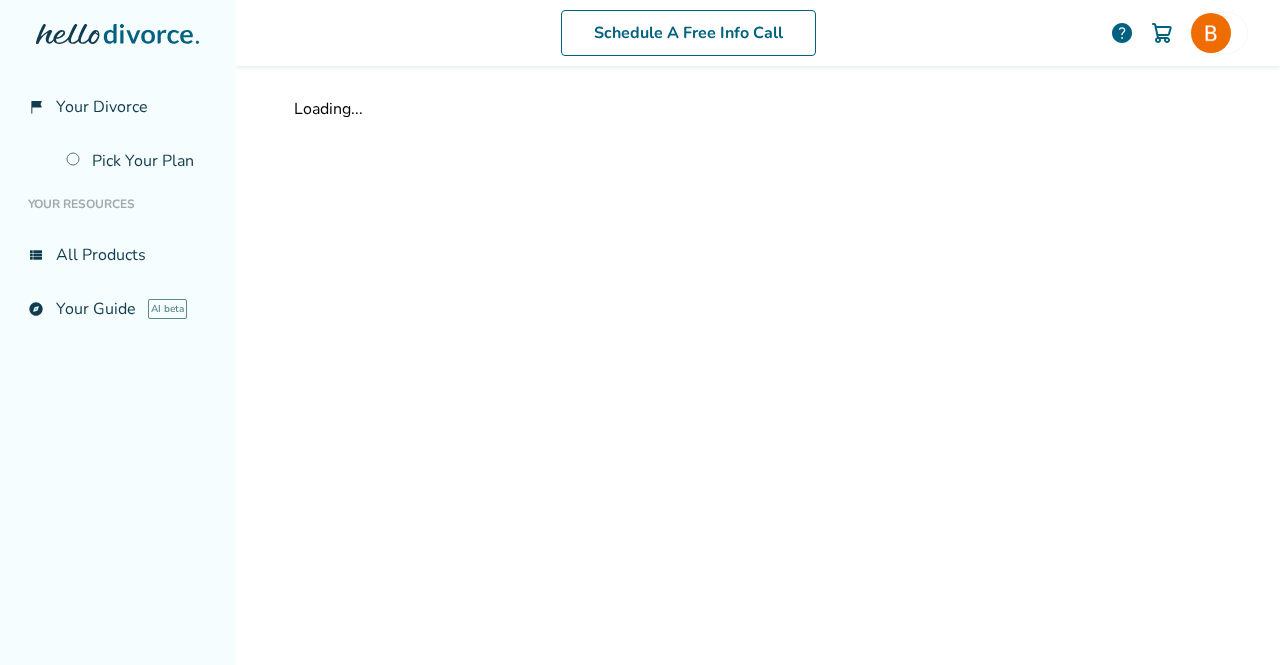 scroll, scrollTop: 0, scrollLeft: 0, axis: both 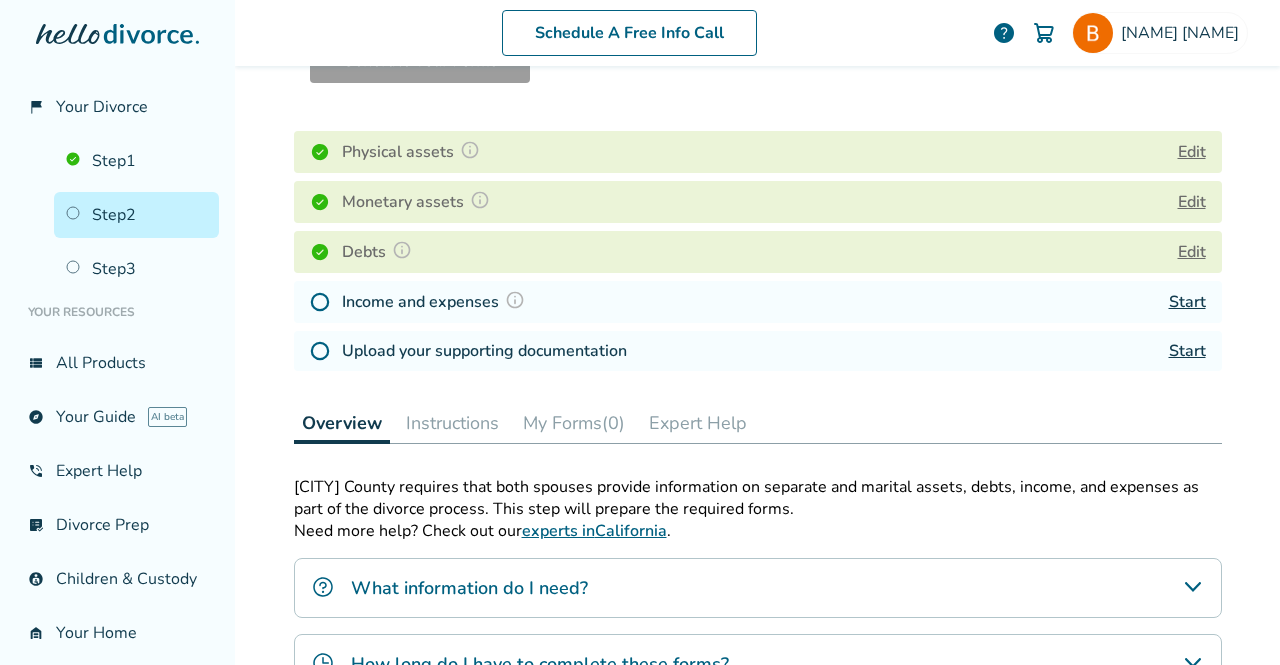 click on "Upload your supporting documentation Start" at bounding box center [758, 351] 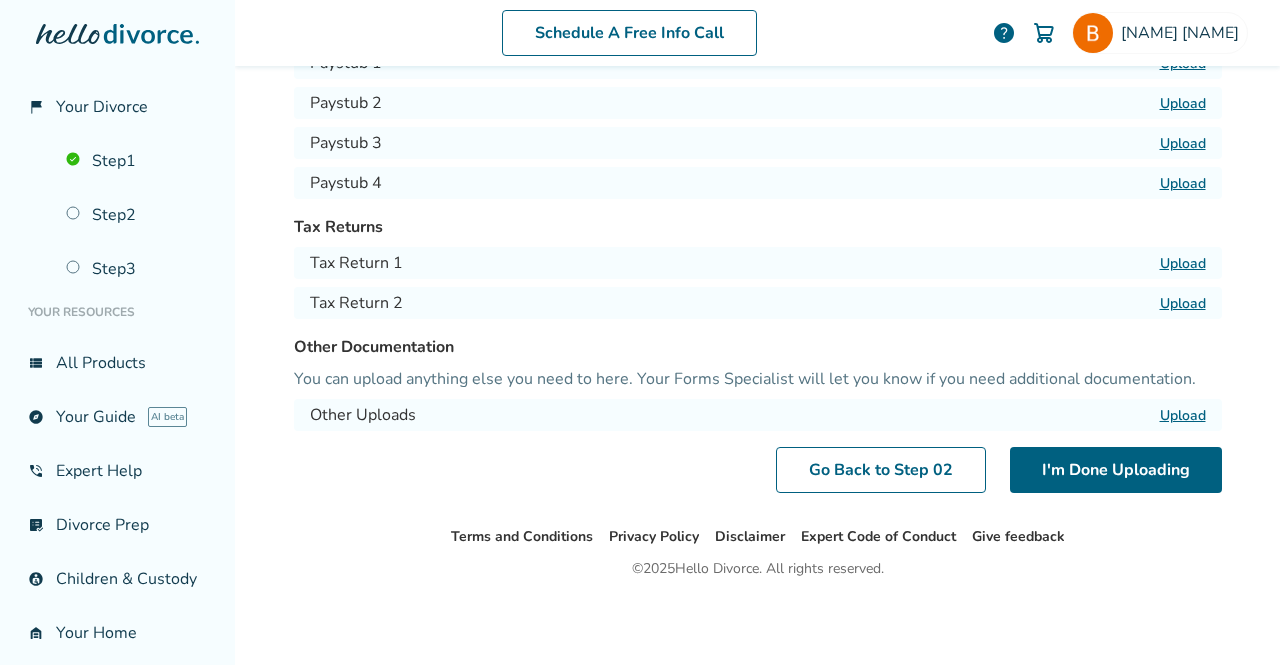 scroll, scrollTop: 0, scrollLeft: 0, axis: both 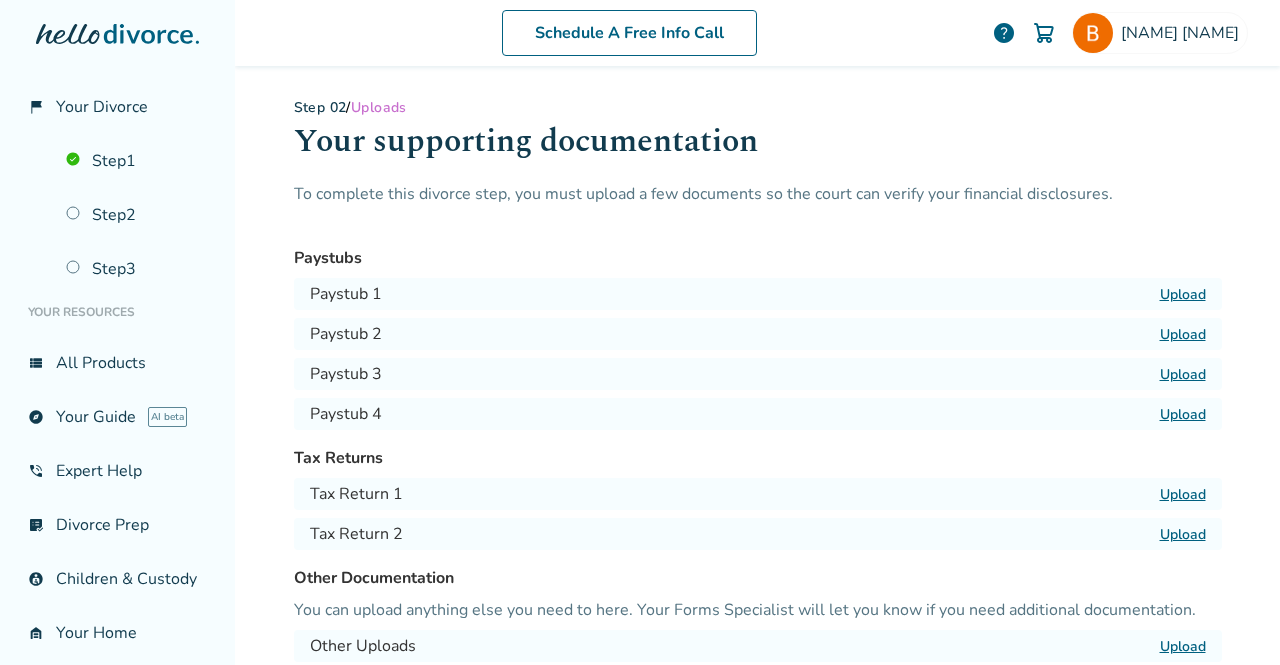 click on "Upload" at bounding box center [1183, 294] 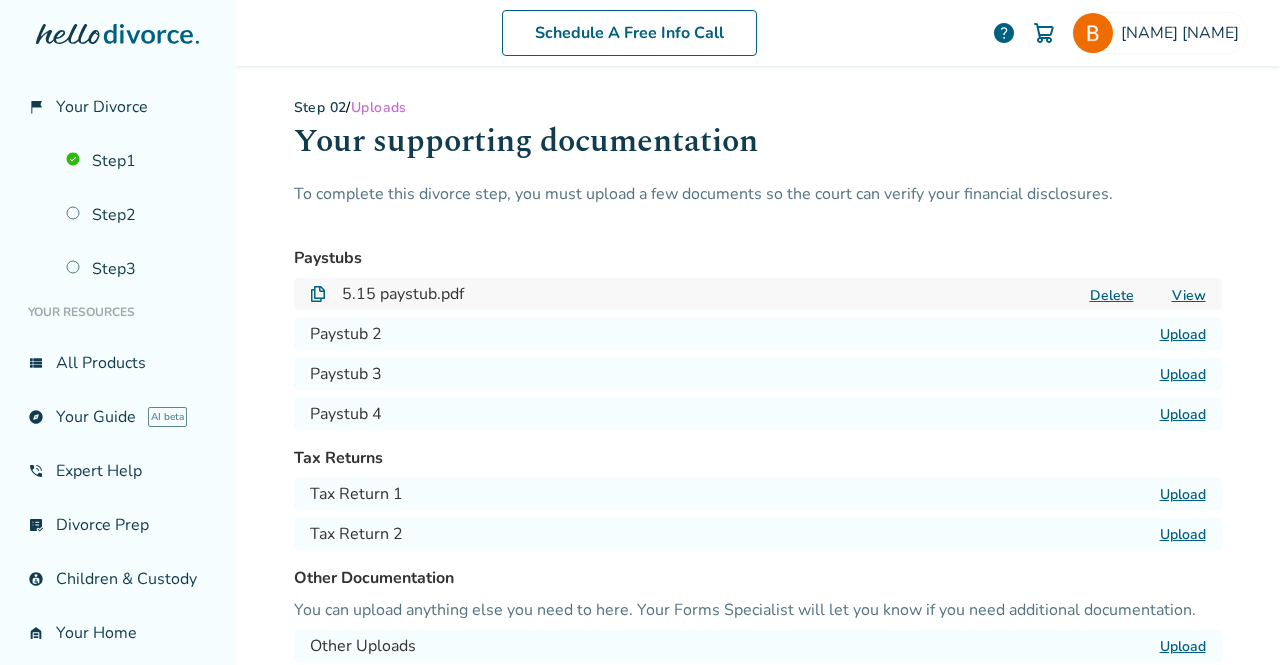 click on "Upload" at bounding box center [1183, 334] 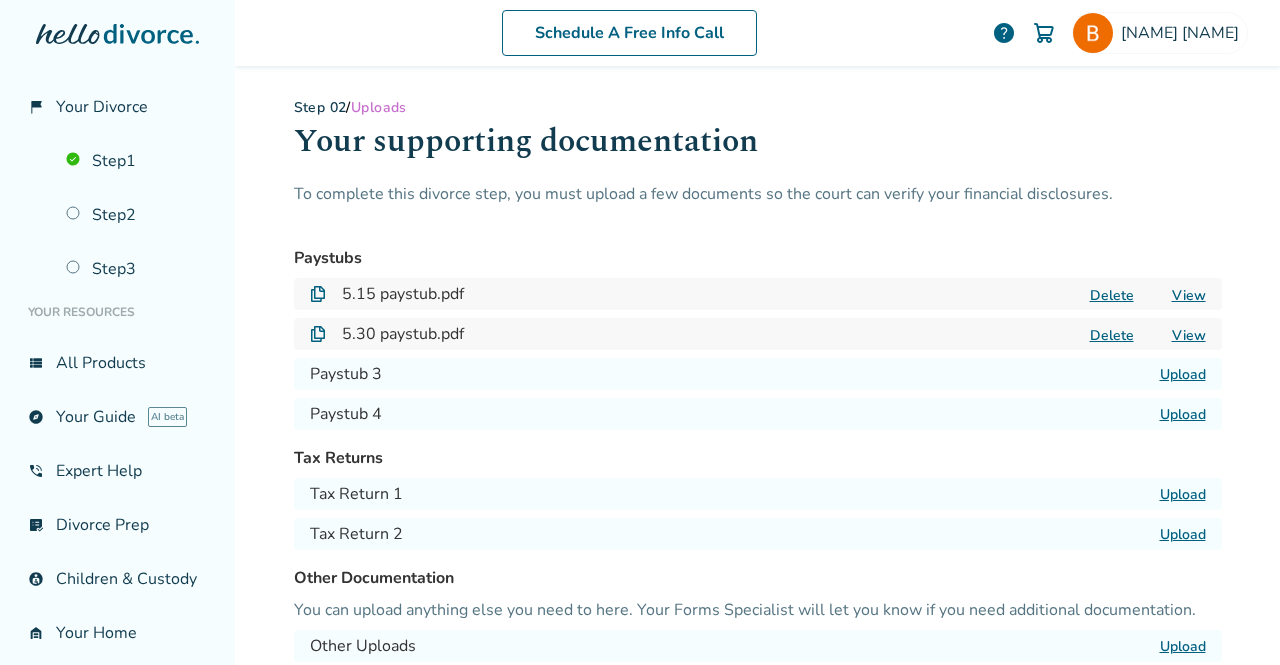 click on "Upload" at bounding box center [1183, 374] 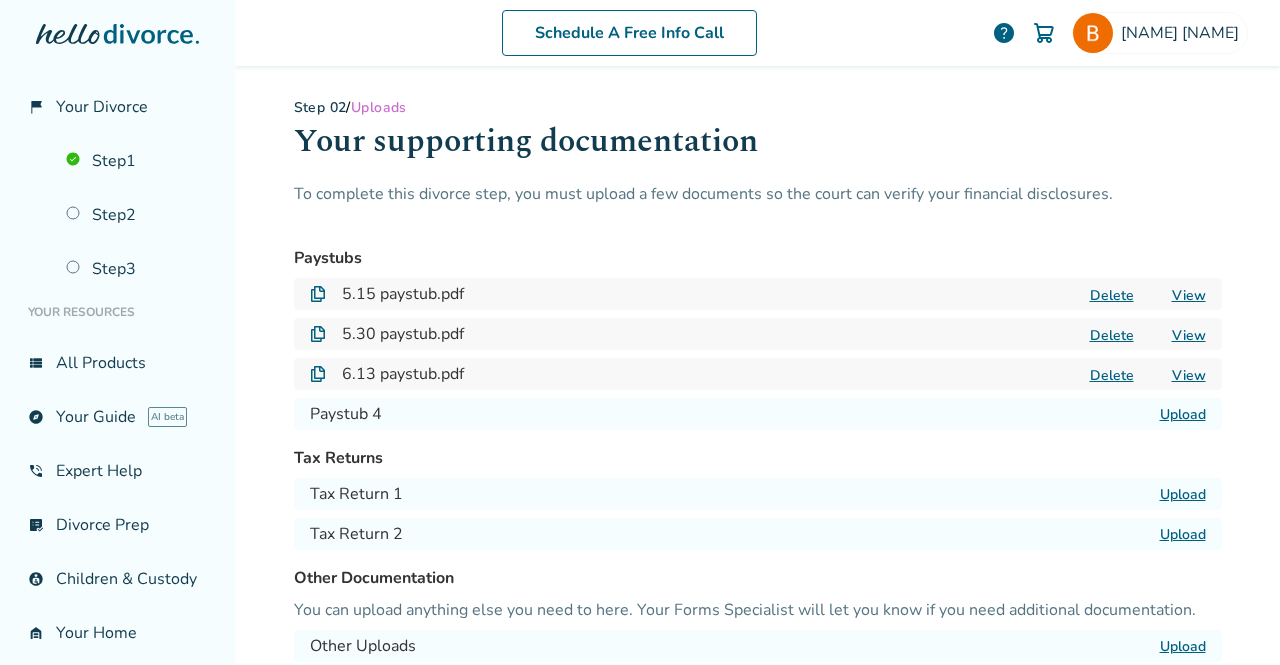 click on "Upload" at bounding box center [1183, 414] 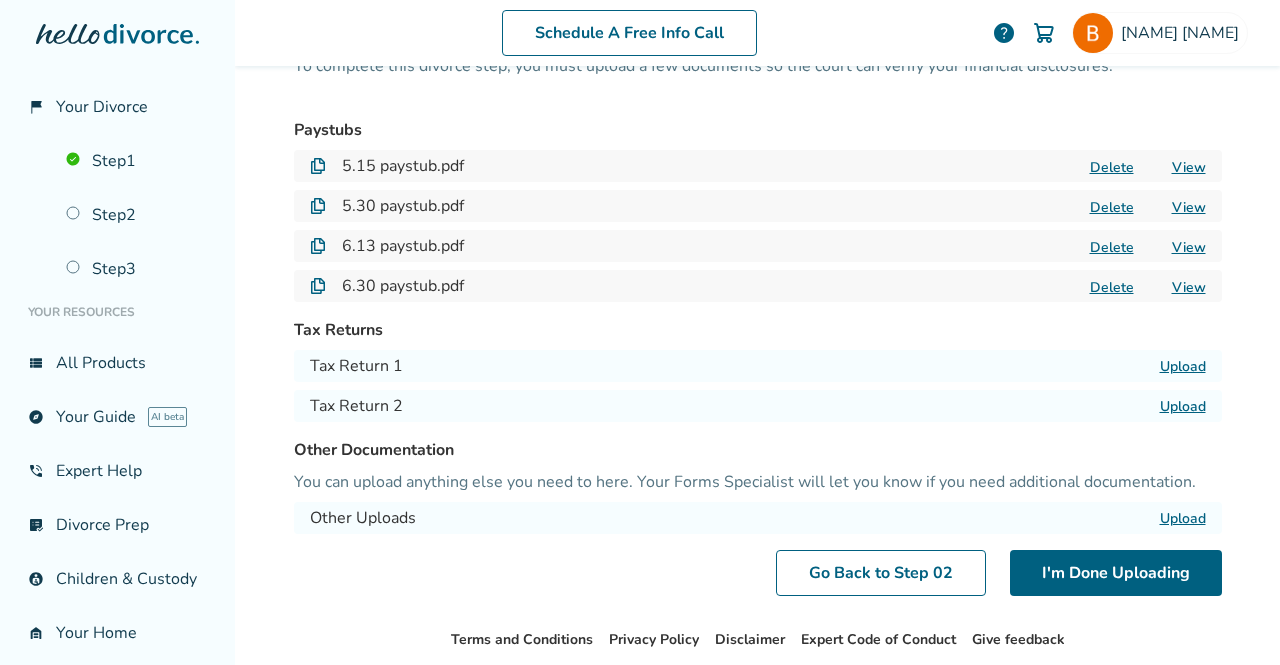 scroll, scrollTop: 129, scrollLeft: 0, axis: vertical 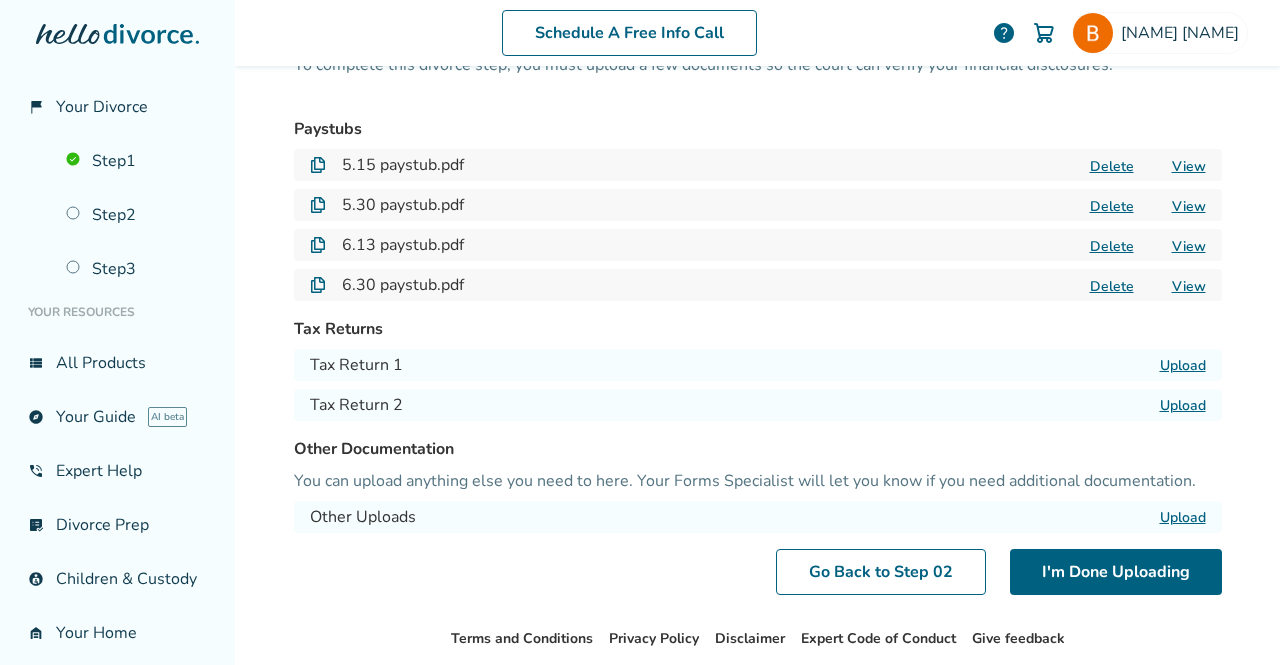 click on "Upload" at bounding box center [1183, 365] 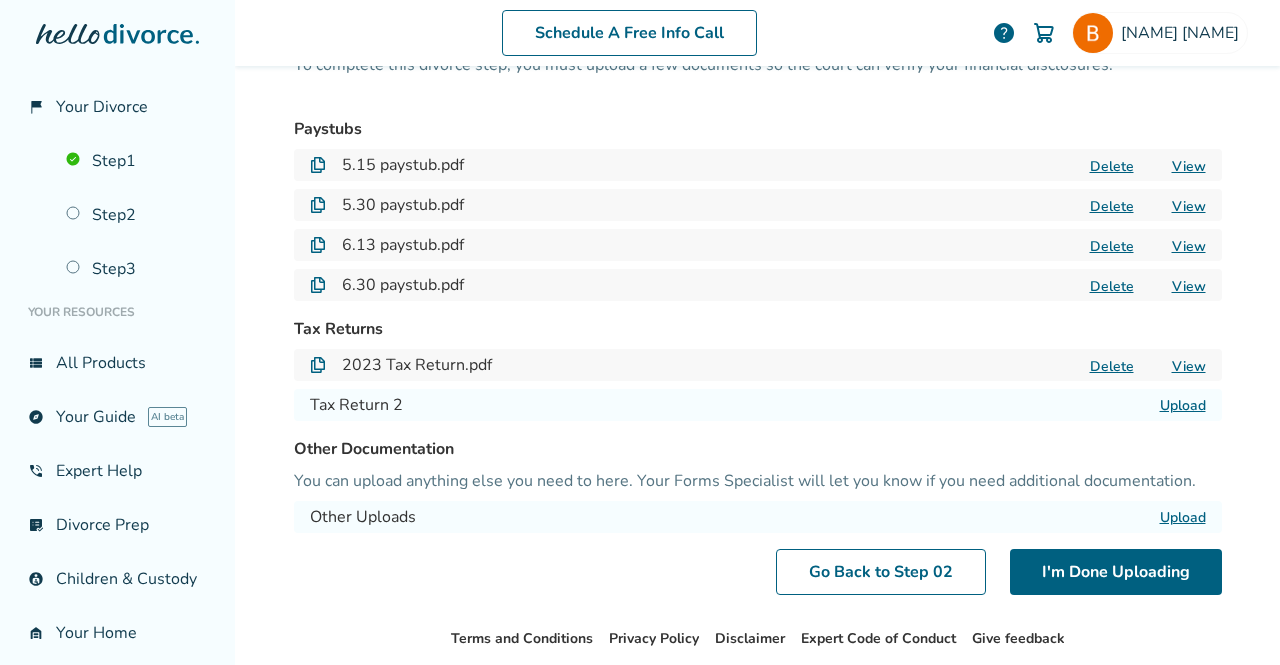 click on "Upload" at bounding box center [1183, 405] 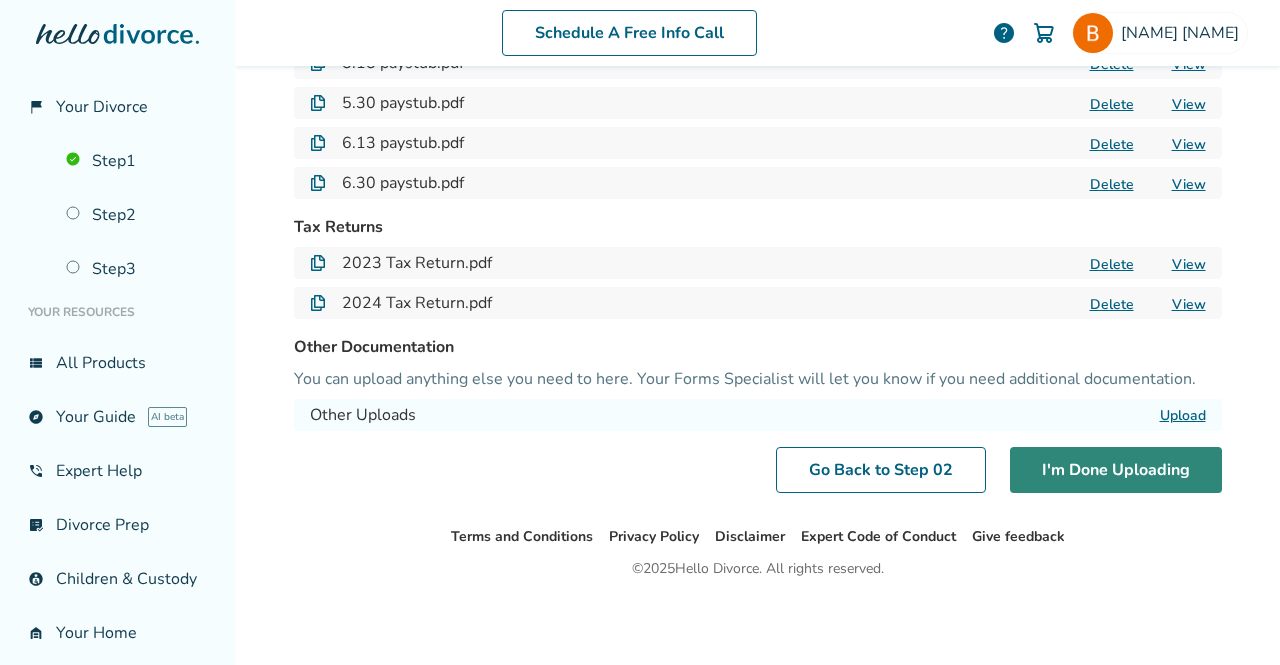 click on "I'm Done Uploading" at bounding box center [1116, 470] 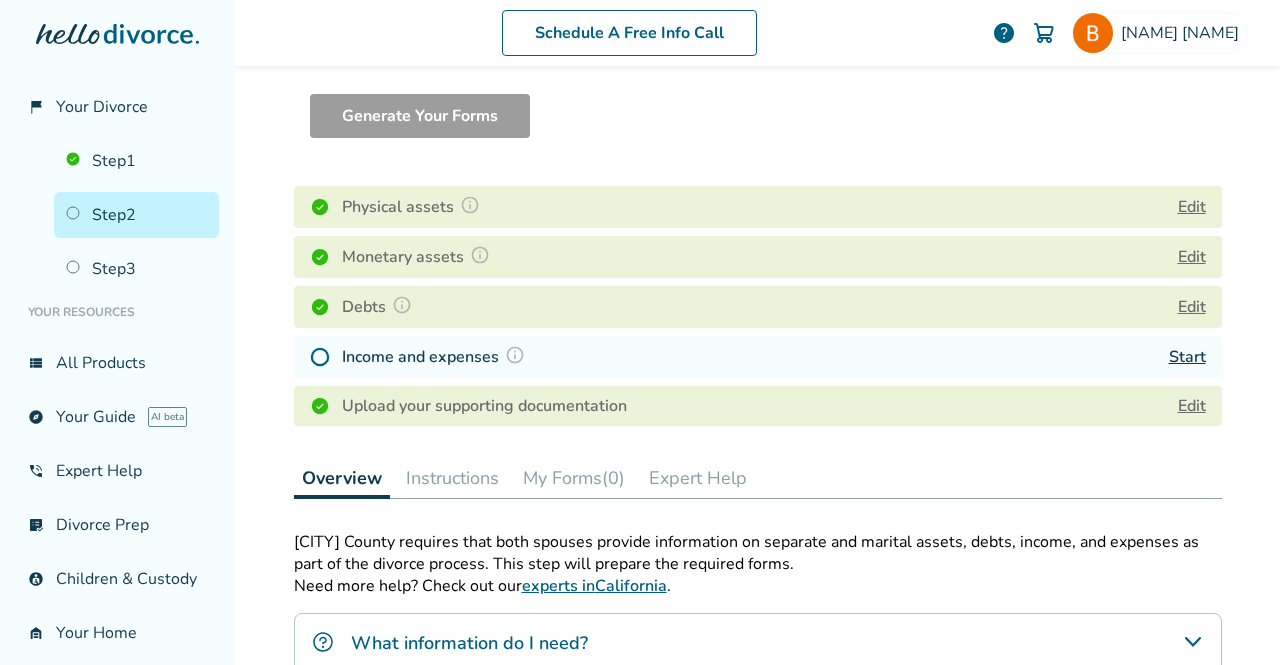 scroll, scrollTop: 0, scrollLeft: 0, axis: both 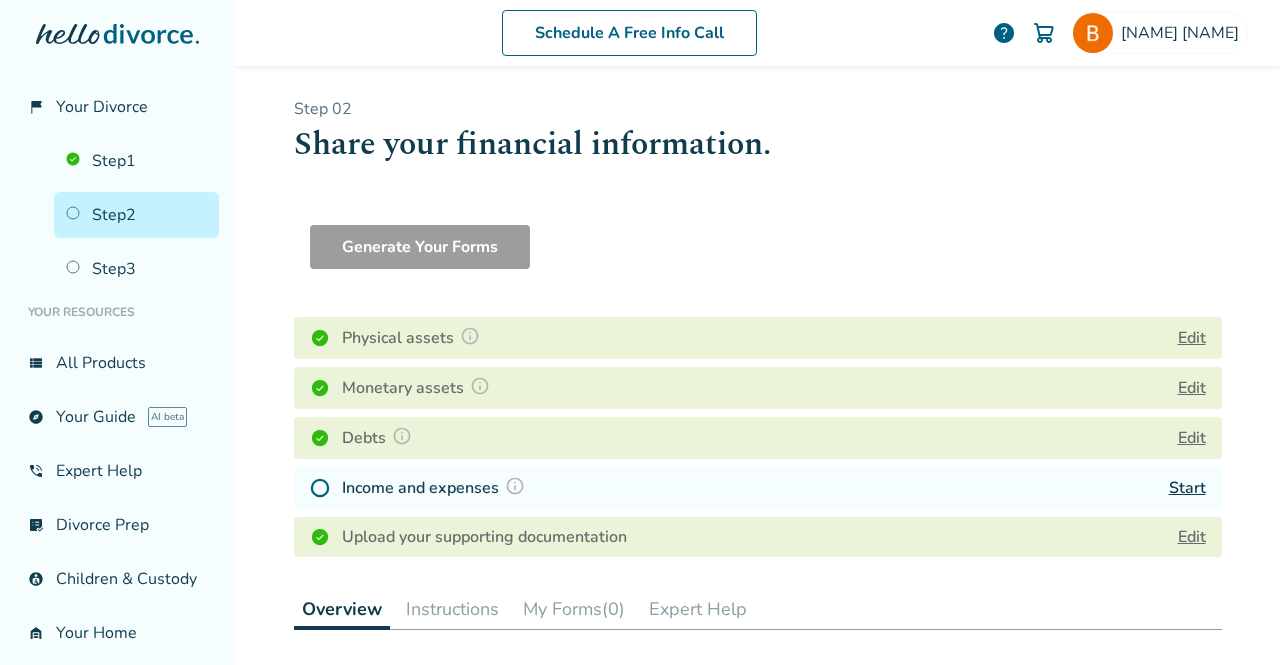 click at bounding box center [515, 486] 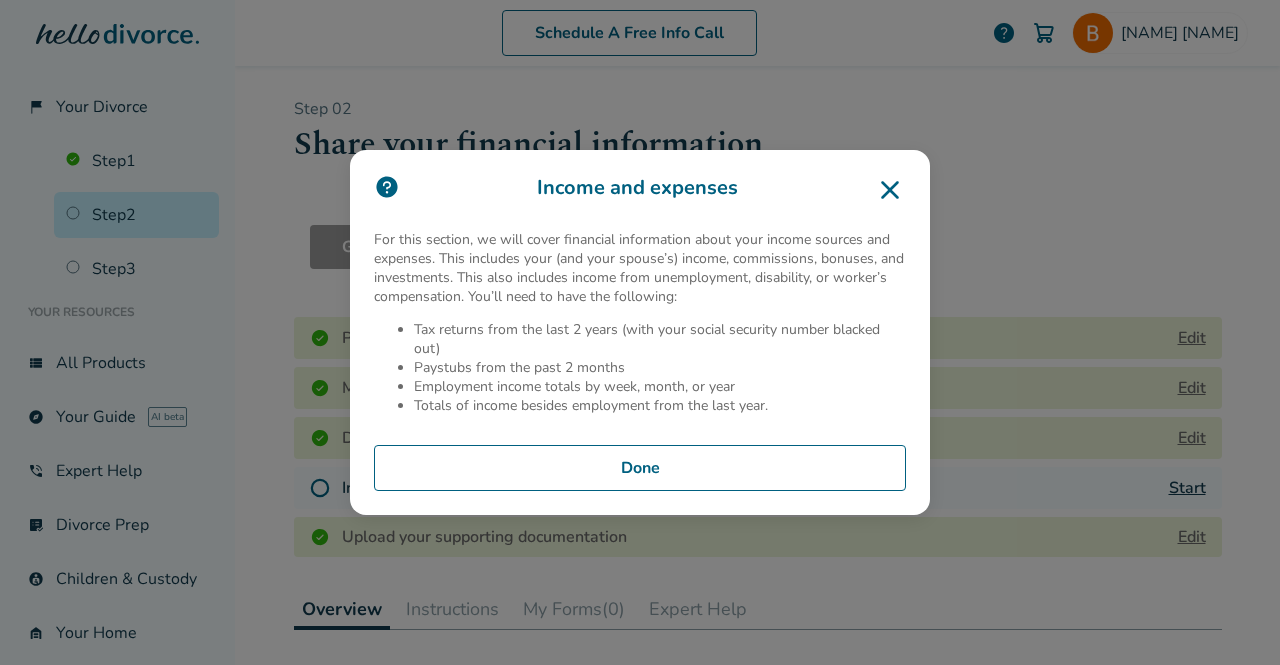 click on "Done" at bounding box center [640, 468] 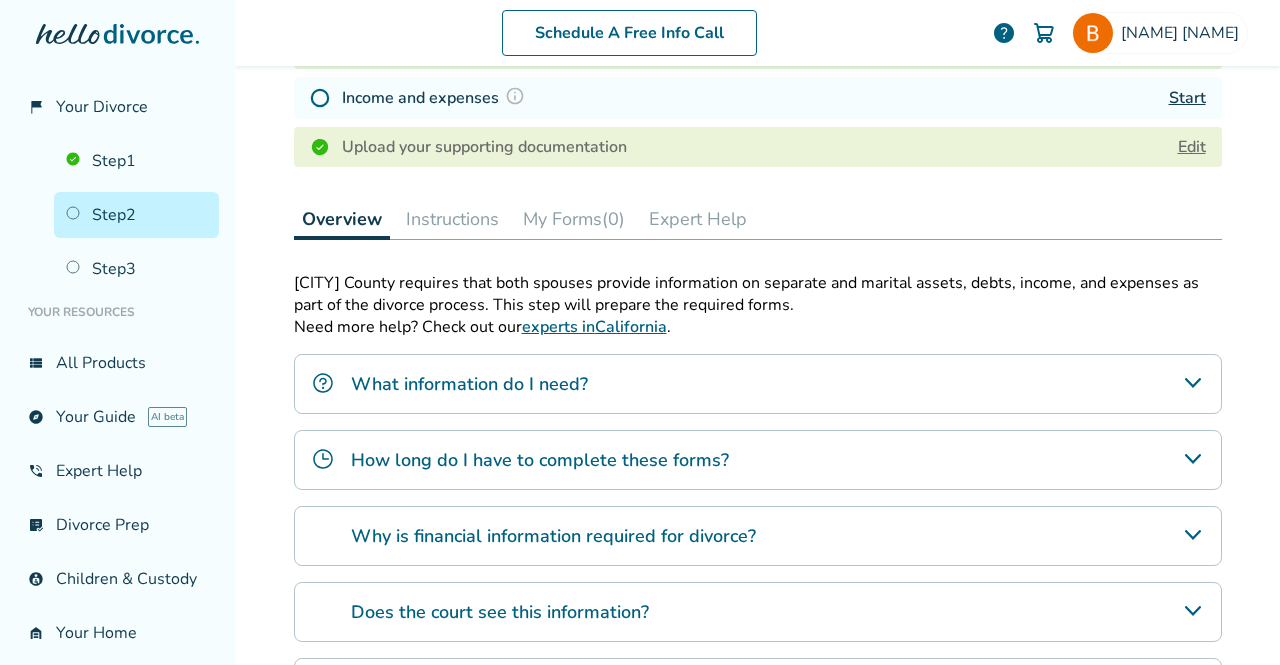 scroll, scrollTop: 629, scrollLeft: 0, axis: vertical 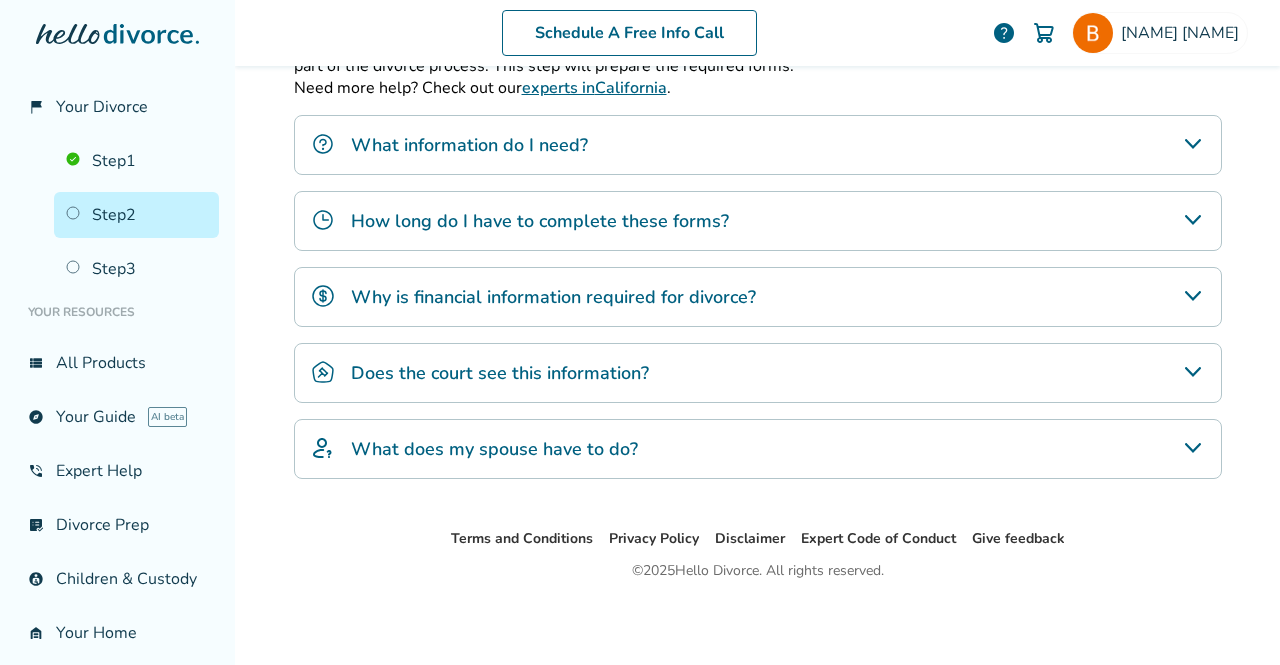 click on "Does the court see this information?" at bounding box center (758, 373) 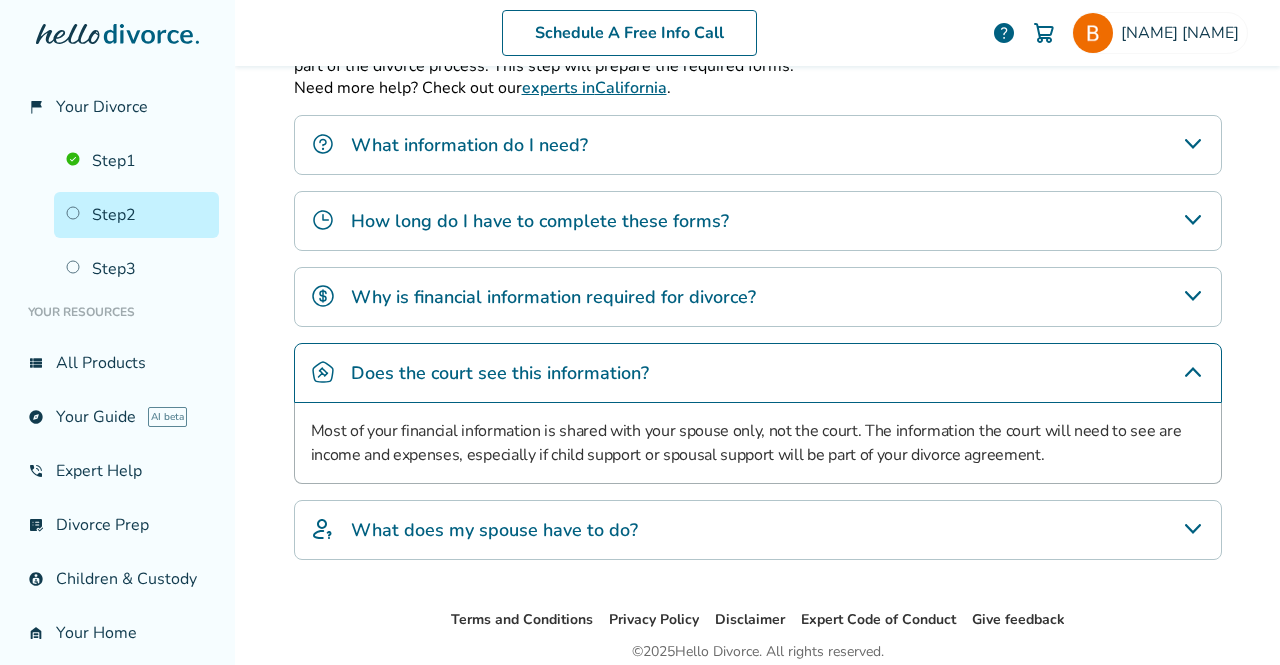 click on "Does the court see this information?" at bounding box center [758, 373] 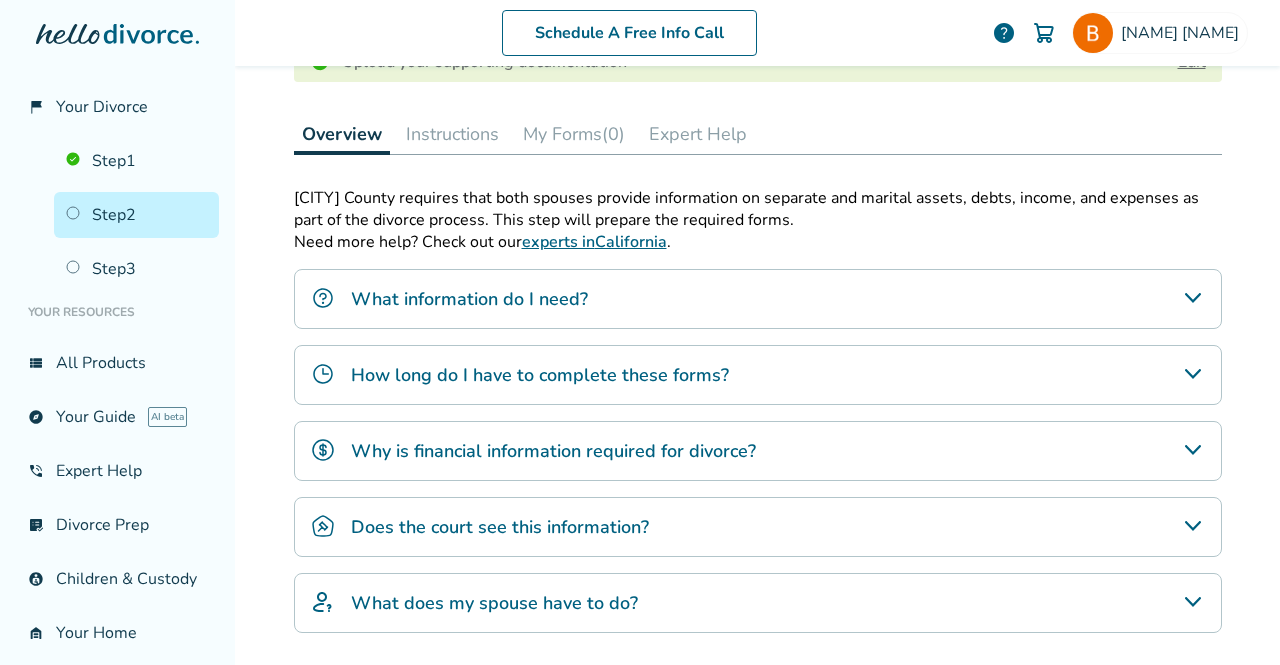 scroll, scrollTop: 474, scrollLeft: 0, axis: vertical 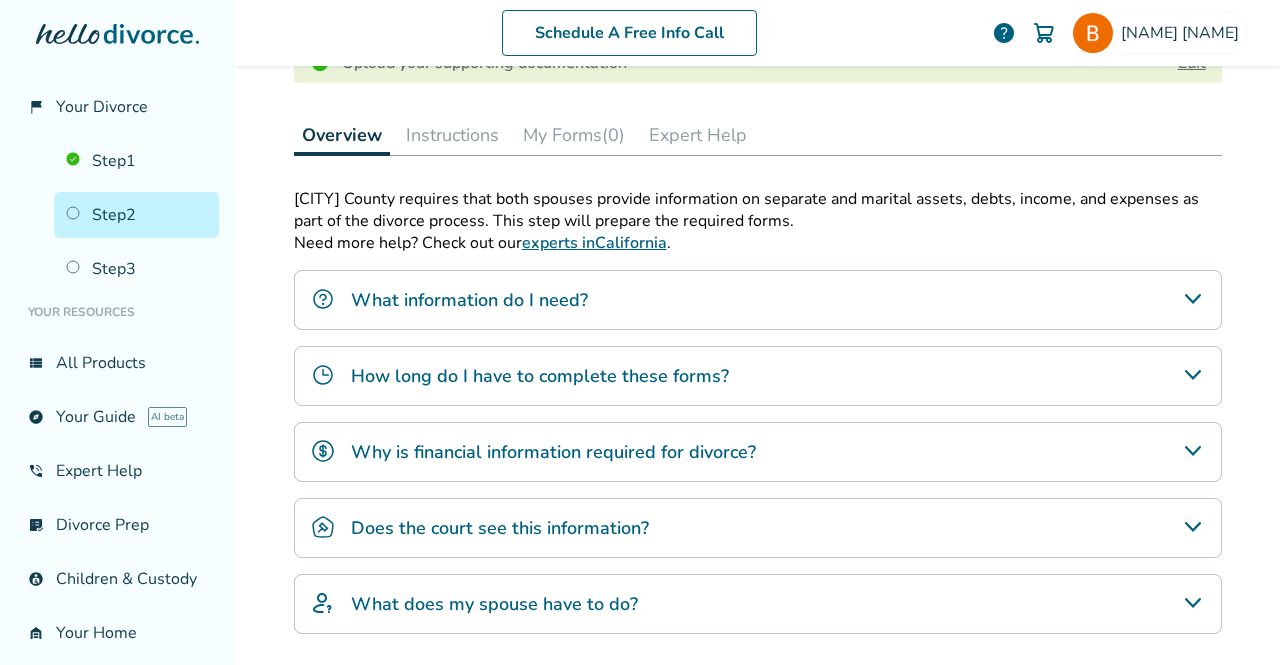 click on "Why is financial information required for divorce?" at bounding box center [758, 452] 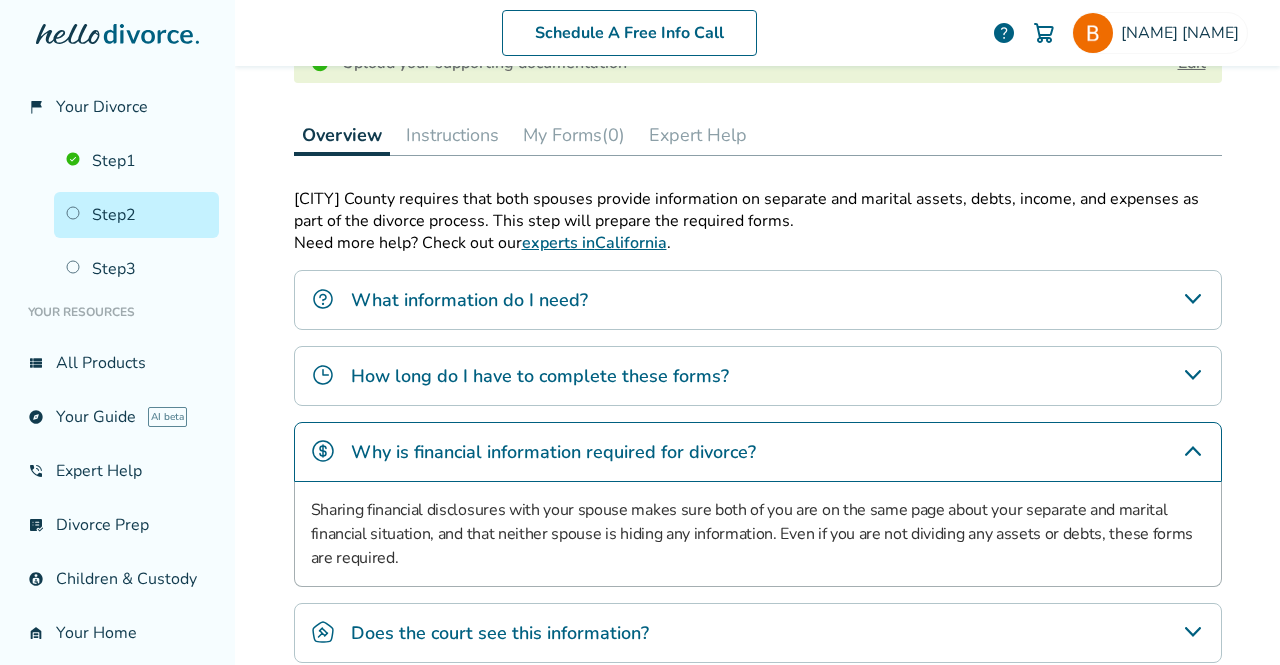 click on "Why is financial information required for divorce?" at bounding box center (758, 452) 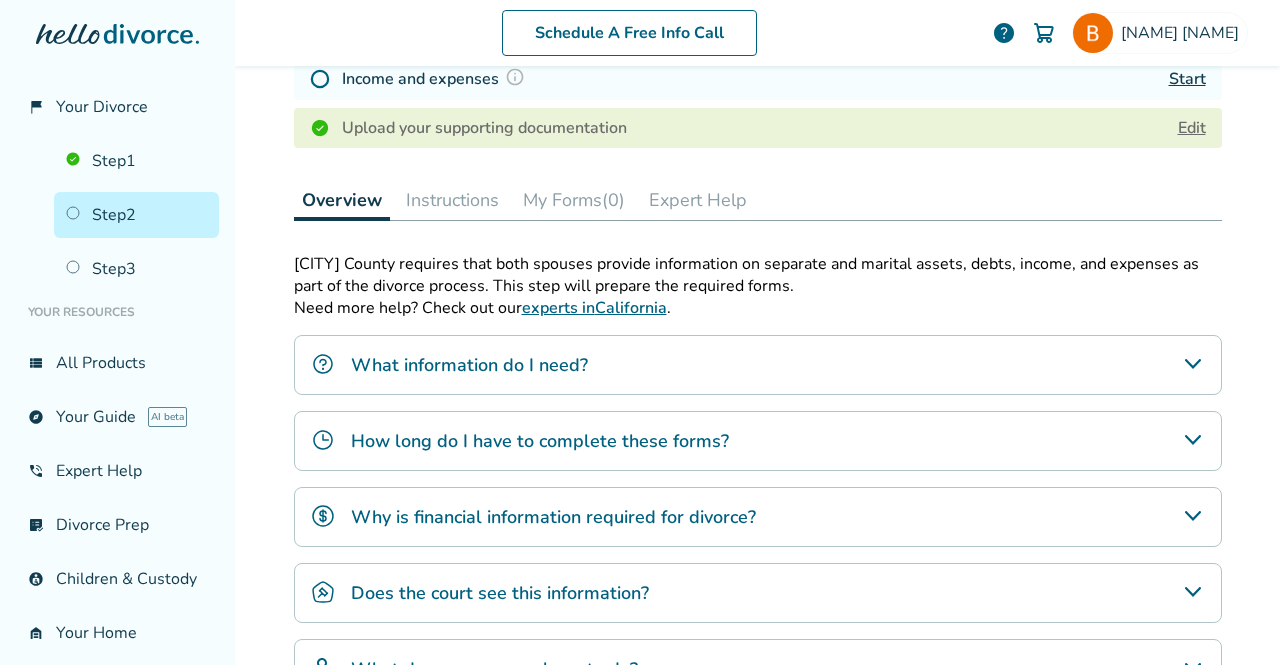 scroll, scrollTop: 408, scrollLeft: 0, axis: vertical 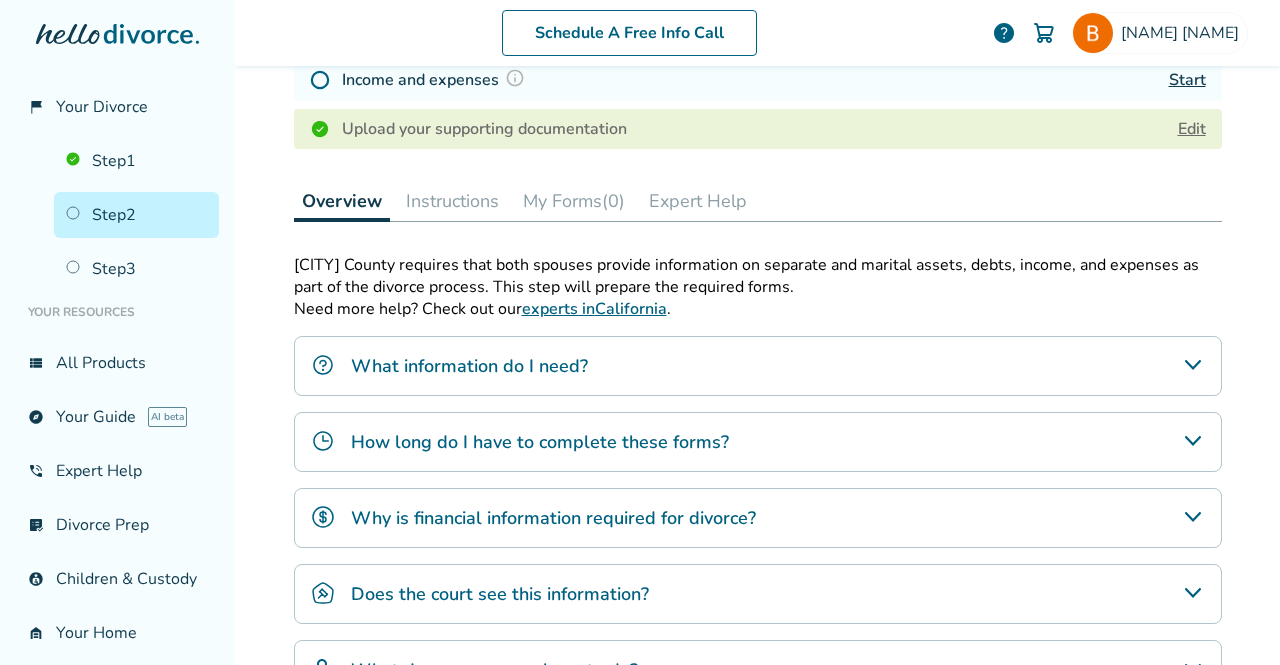 click on "How long do I have to complete these forms?" at bounding box center (758, 442) 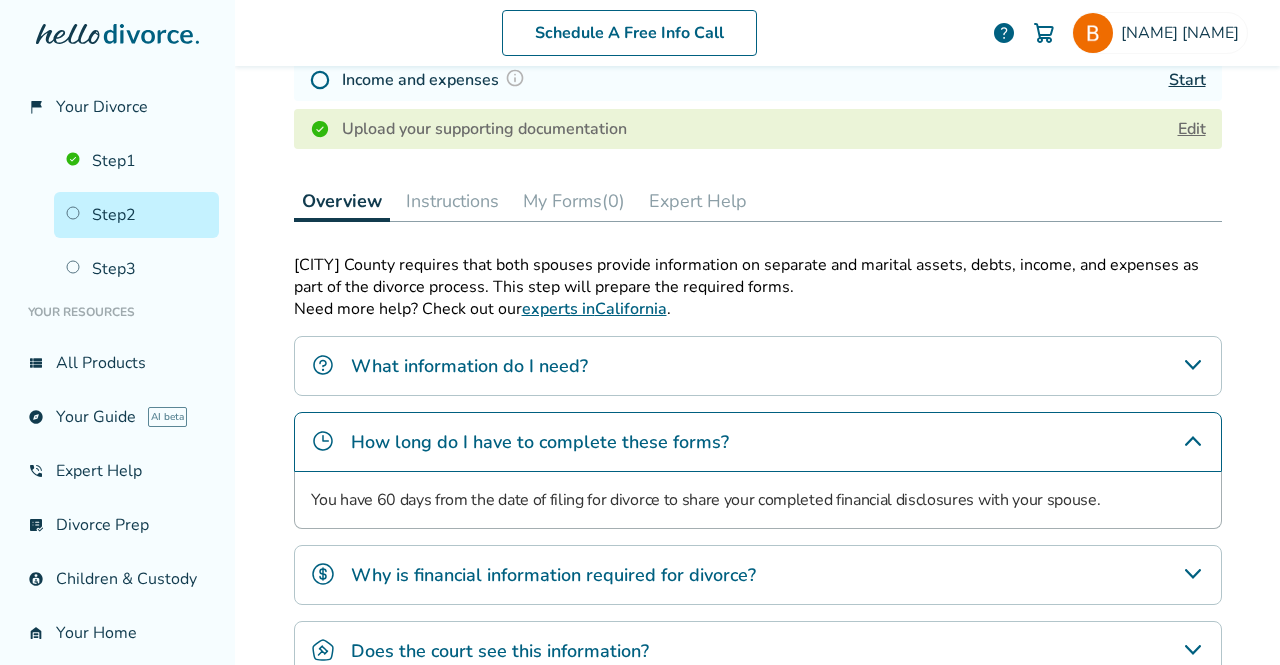 click on "How long do I have to complete these forms?" at bounding box center [758, 442] 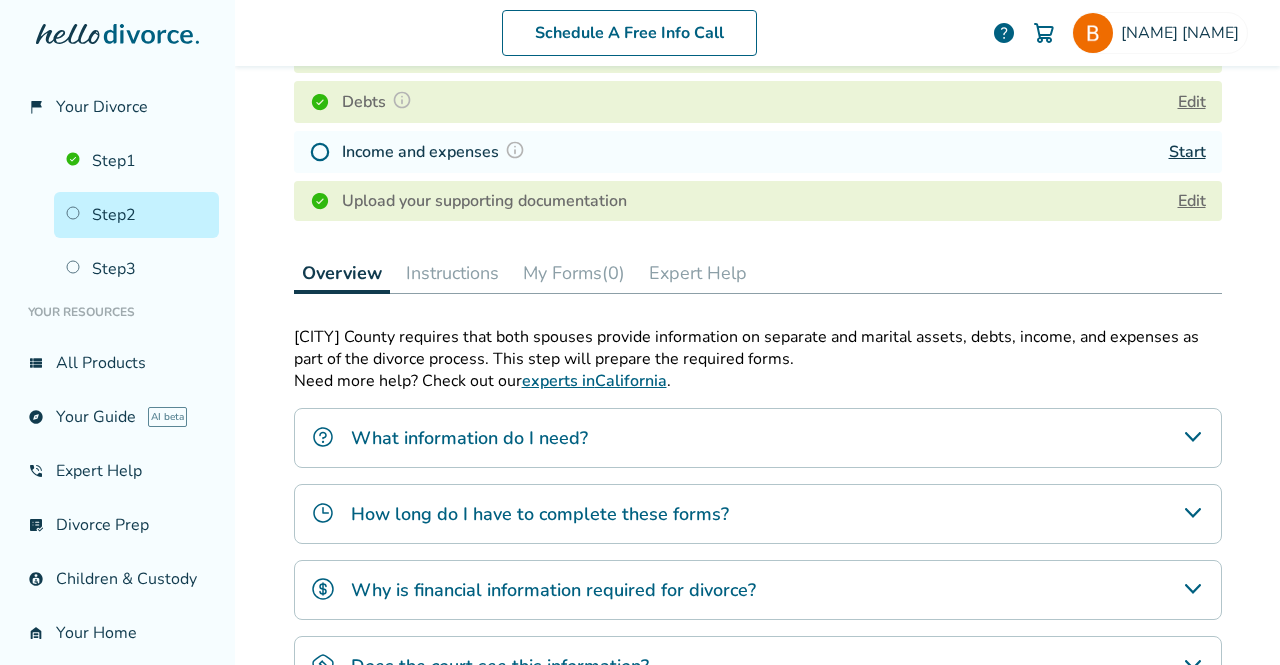 scroll, scrollTop: 329, scrollLeft: 0, axis: vertical 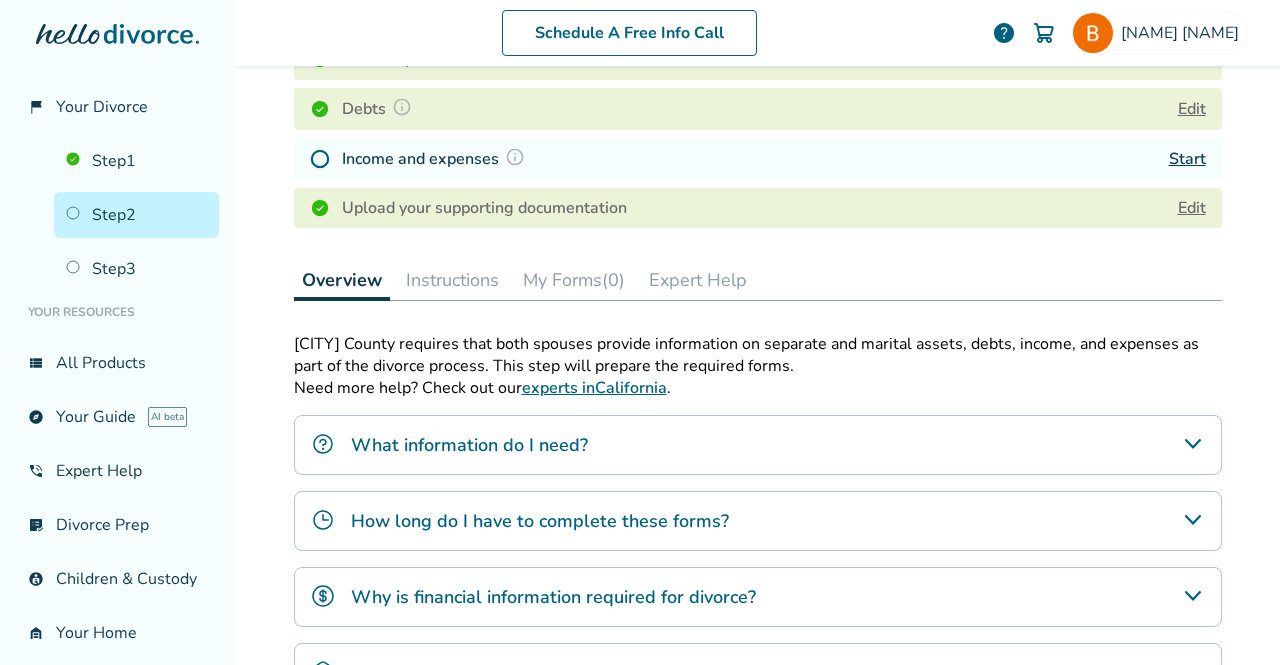 click on "What information do I need?" at bounding box center [758, 445] 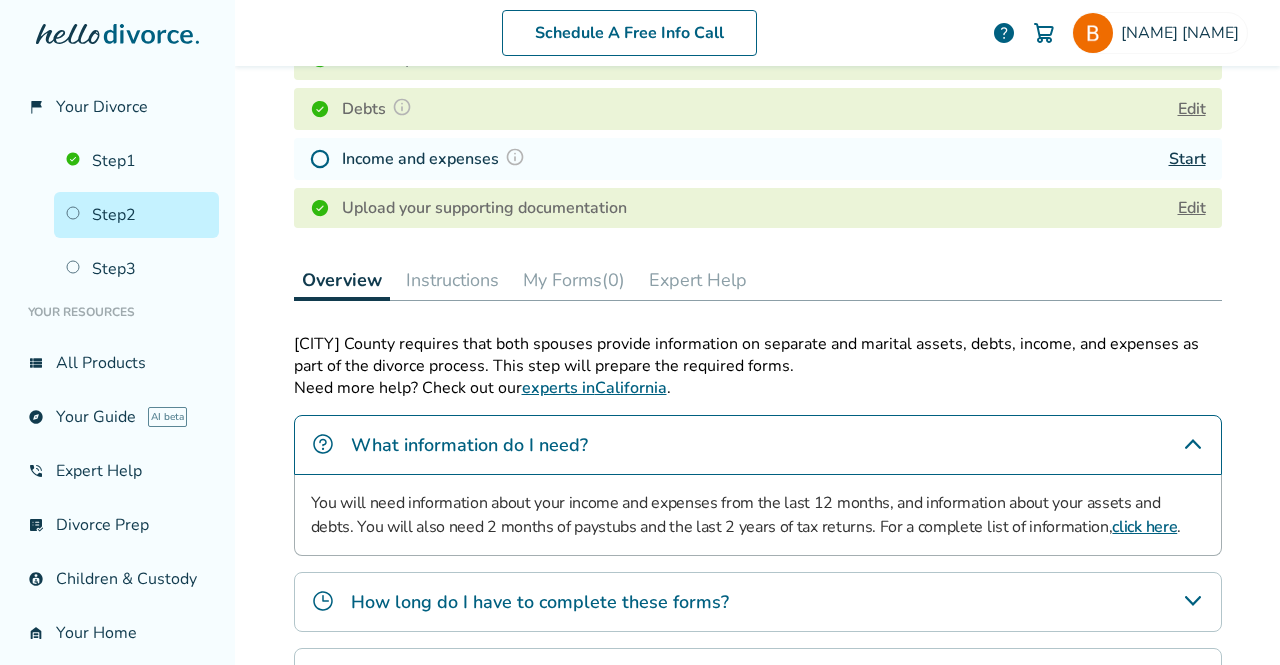 click on "What information do I need?" at bounding box center [758, 445] 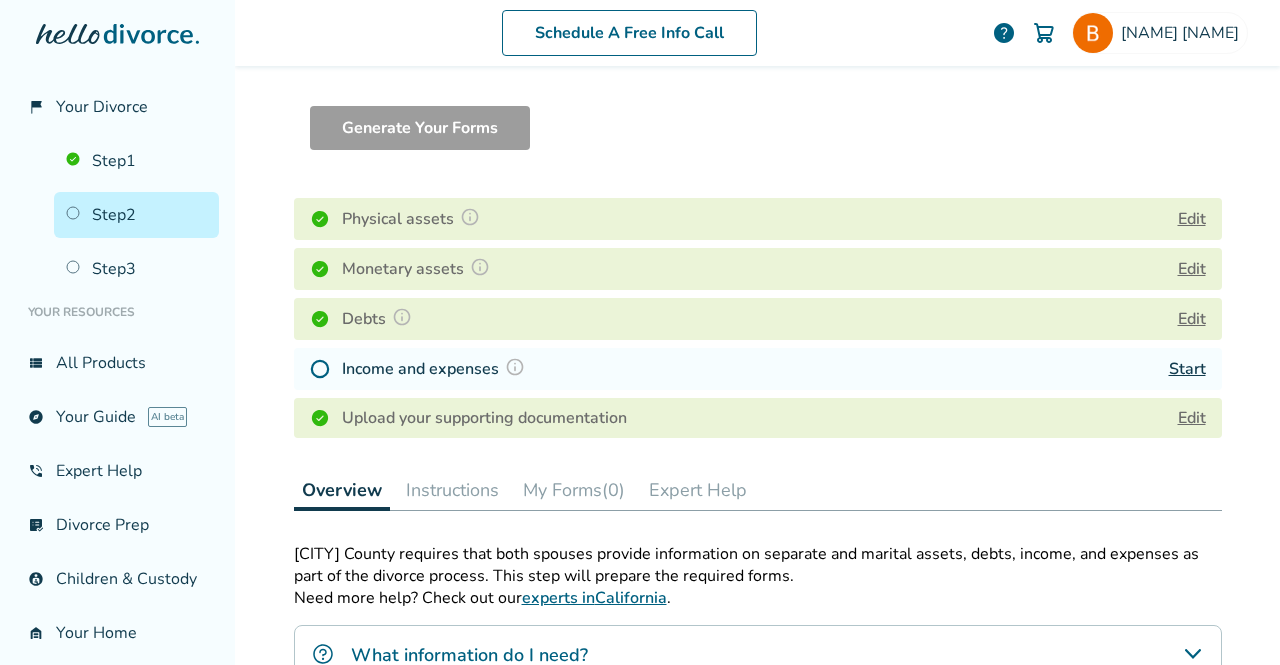 scroll, scrollTop: 118, scrollLeft: 0, axis: vertical 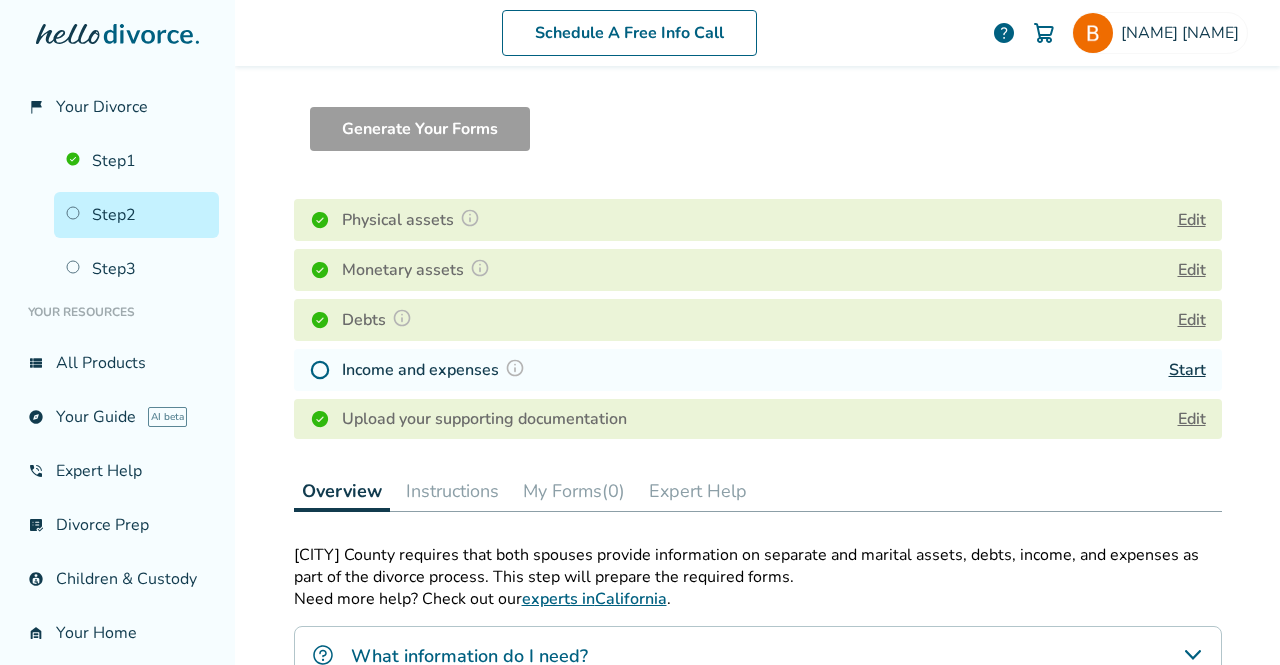 click on "Instructions" at bounding box center (452, 491) 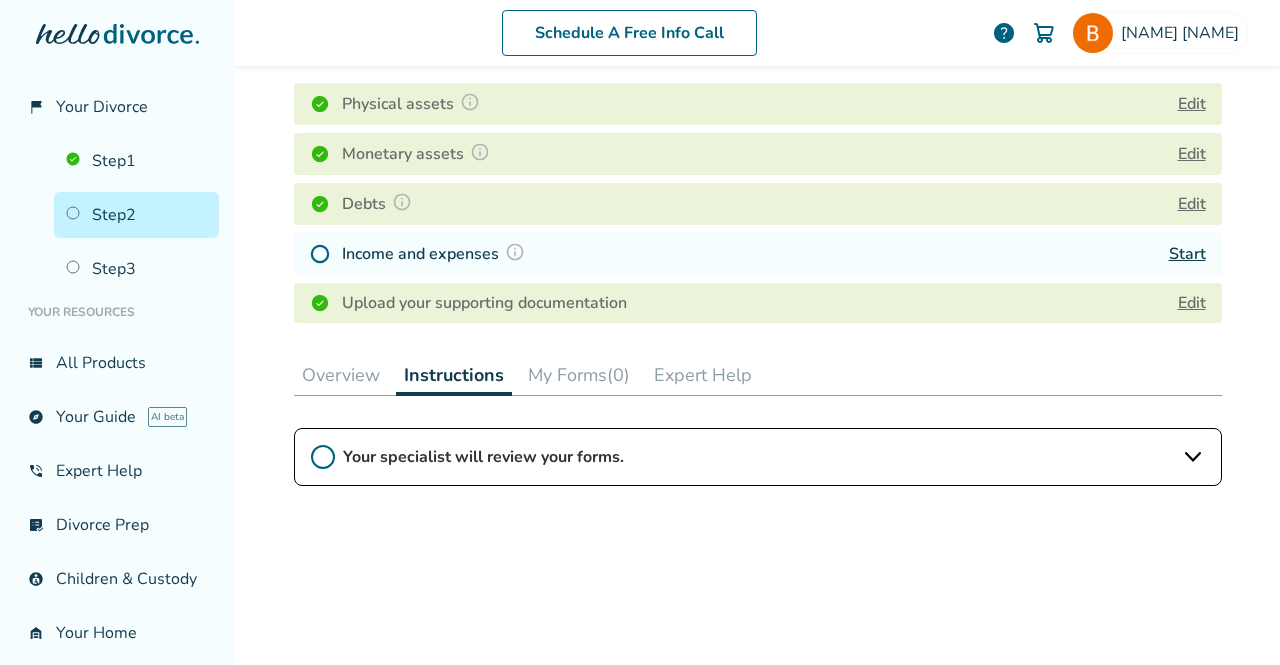 scroll, scrollTop: 233, scrollLeft: 0, axis: vertical 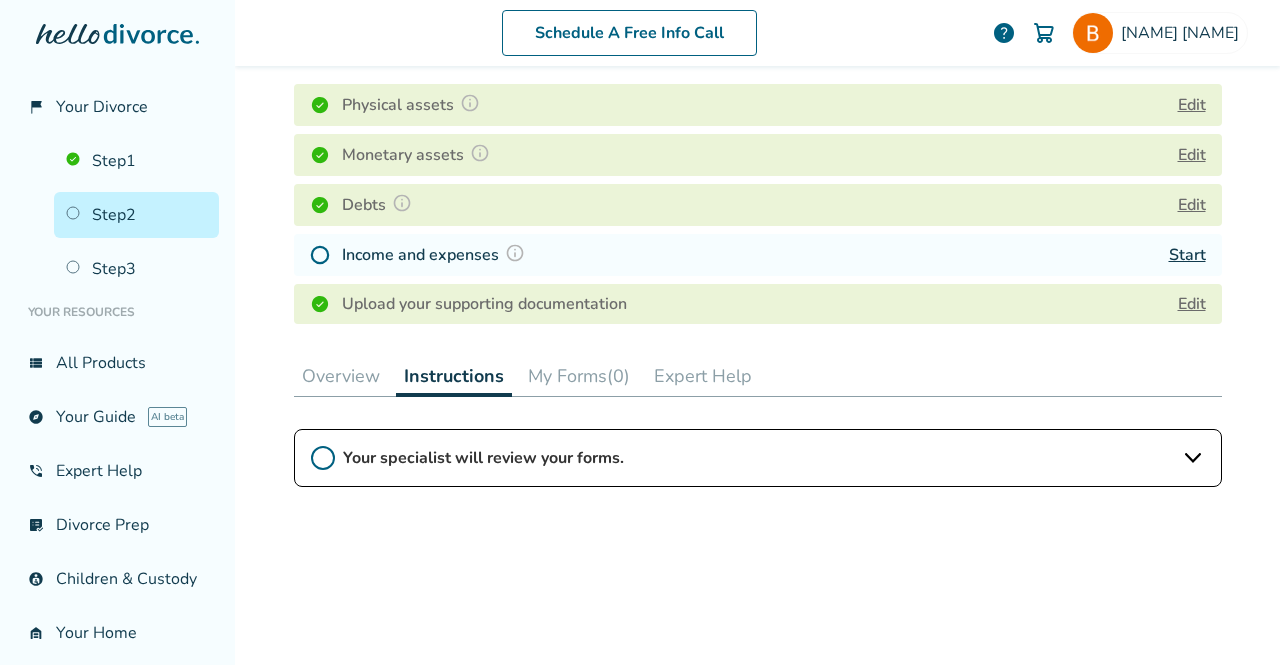 click on "Your specialist will review your forms." at bounding box center (758, 458) 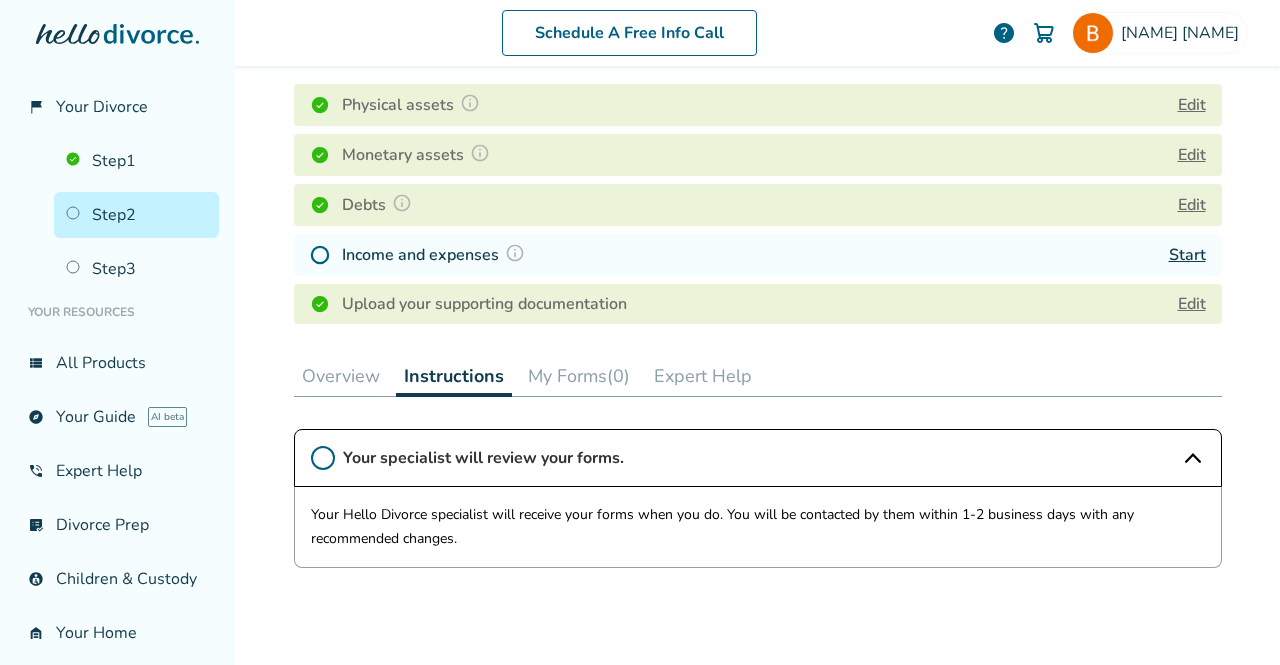 click on "Your specialist will review your forms." at bounding box center (758, 458) 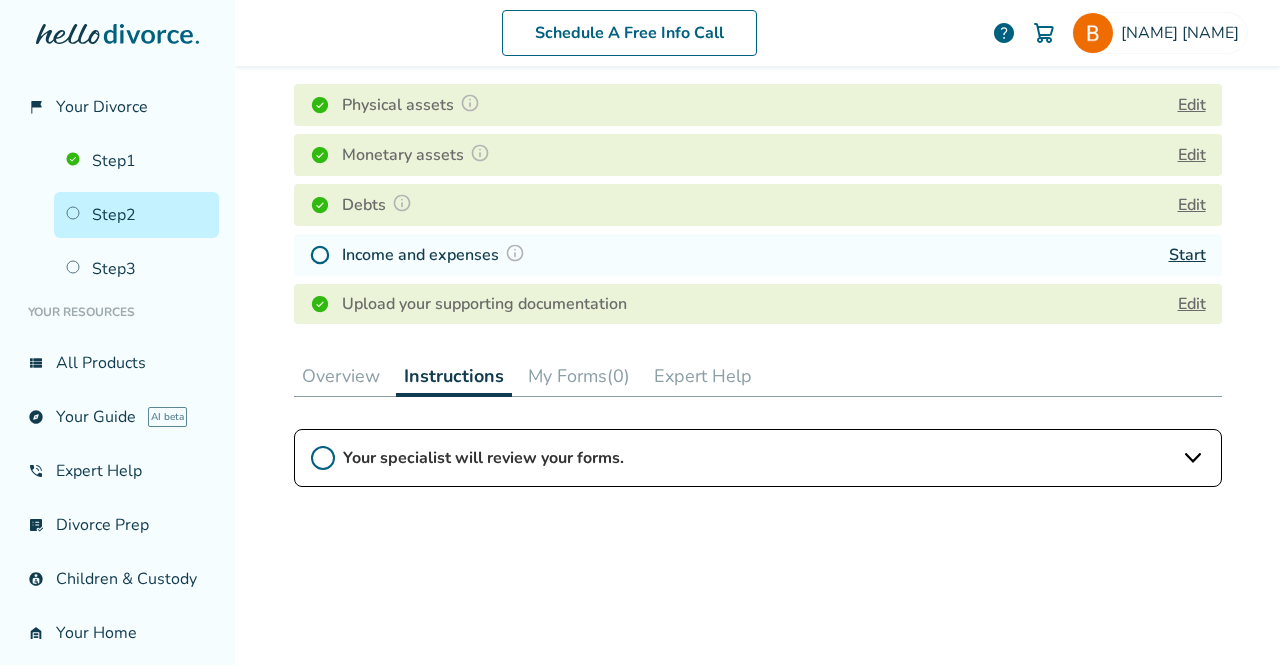 click on "My Forms  (0)" at bounding box center (579, 376) 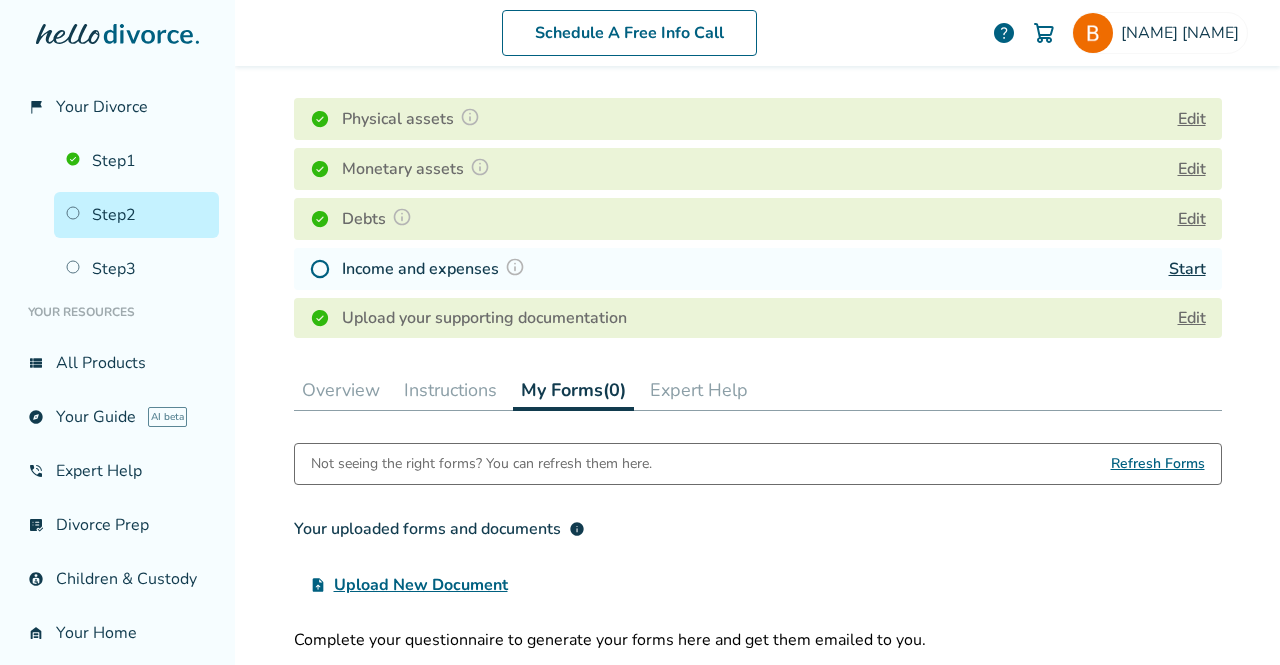 scroll, scrollTop: 209, scrollLeft: 0, axis: vertical 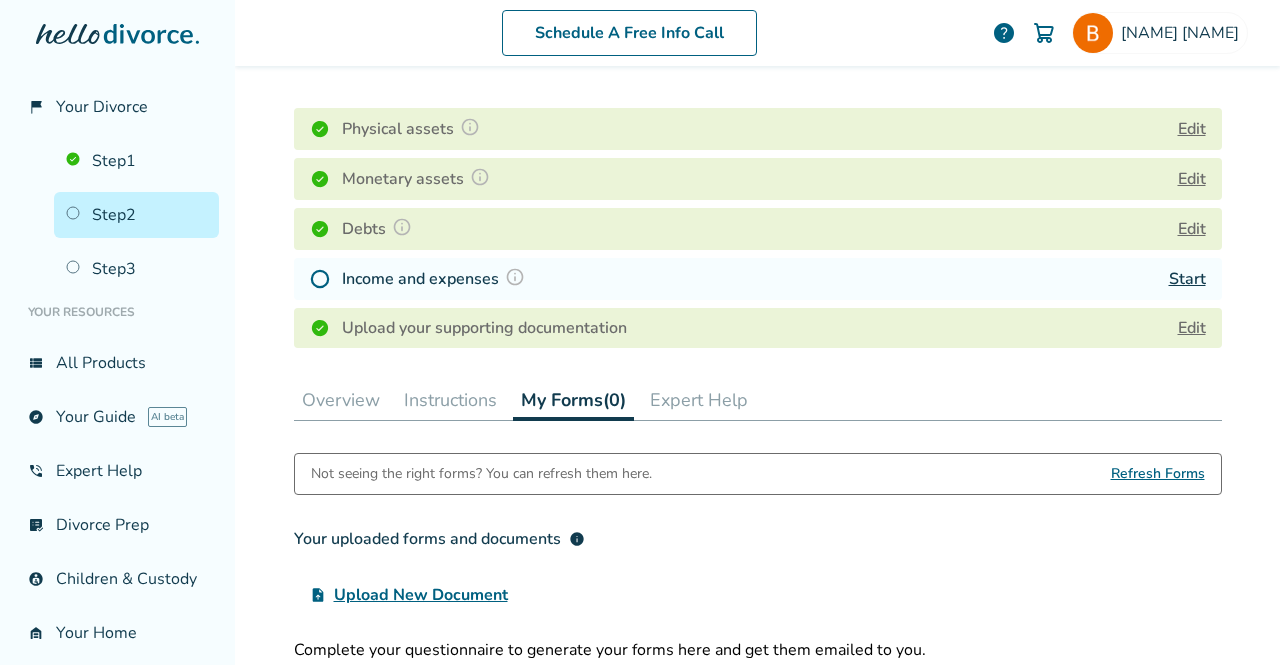 click on "Expert Help" at bounding box center (699, 400) 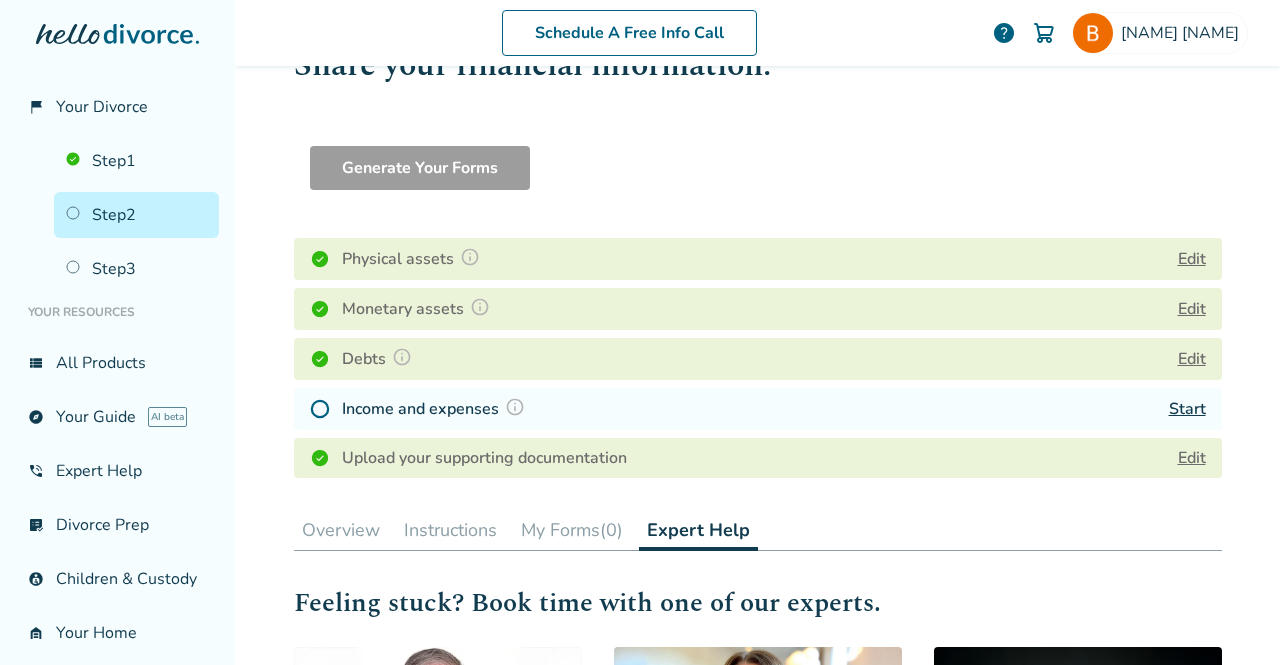 scroll, scrollTop: 27, scrollLeft: 0, axis: vertical 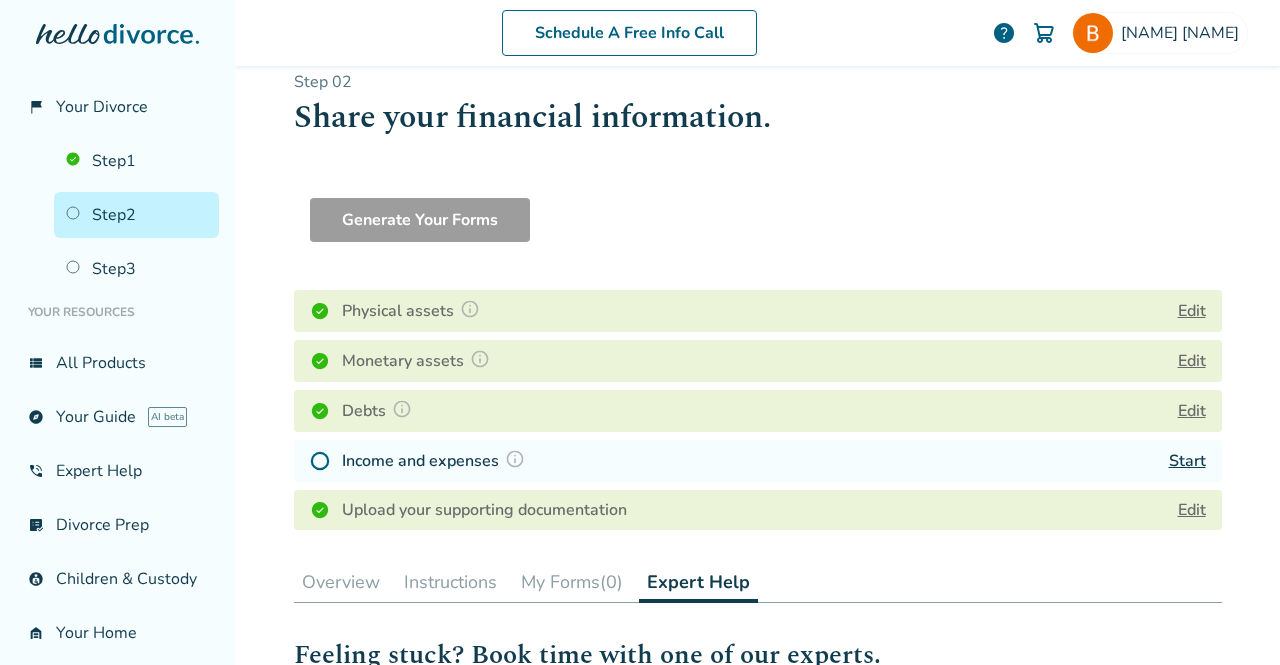 click on "Step 0 2 Share your financial information. Generate Your Forms Physical assets Edit Monetary assets Edit Debts Edit Income and expenses Start Upload your supporting documentation Edit" at bounding box center [758, 304] 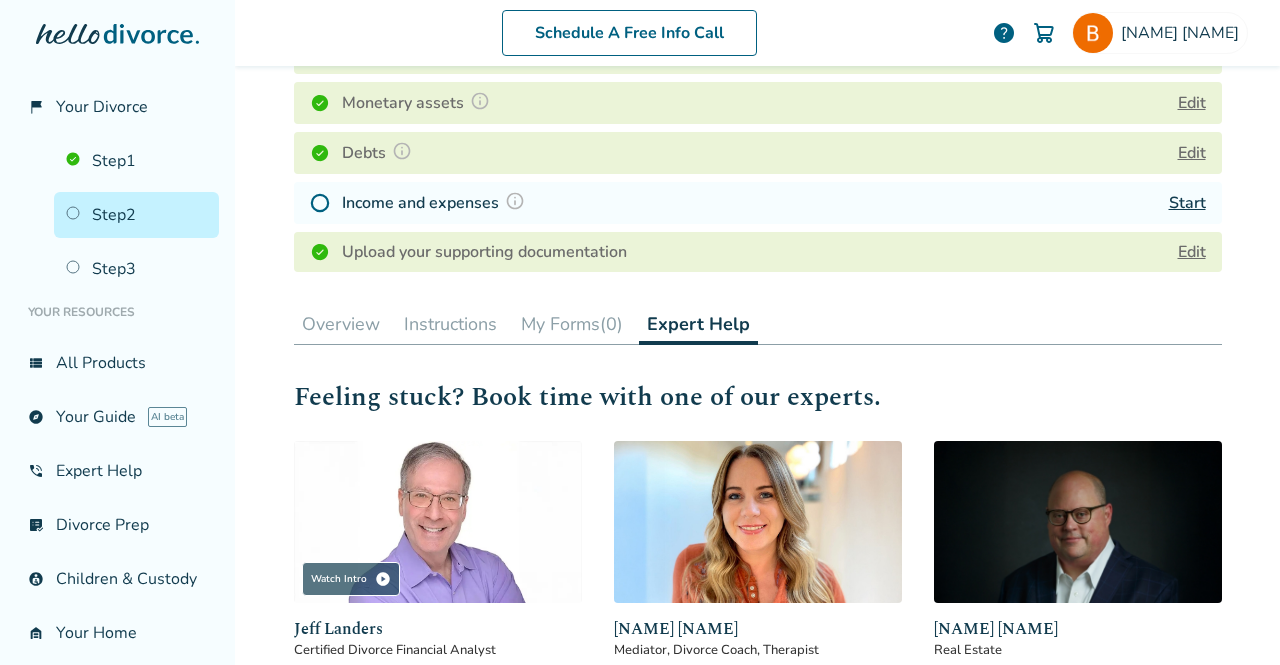 scroll, scrollTop: 283, scrollLeft: 0, axis: vertical 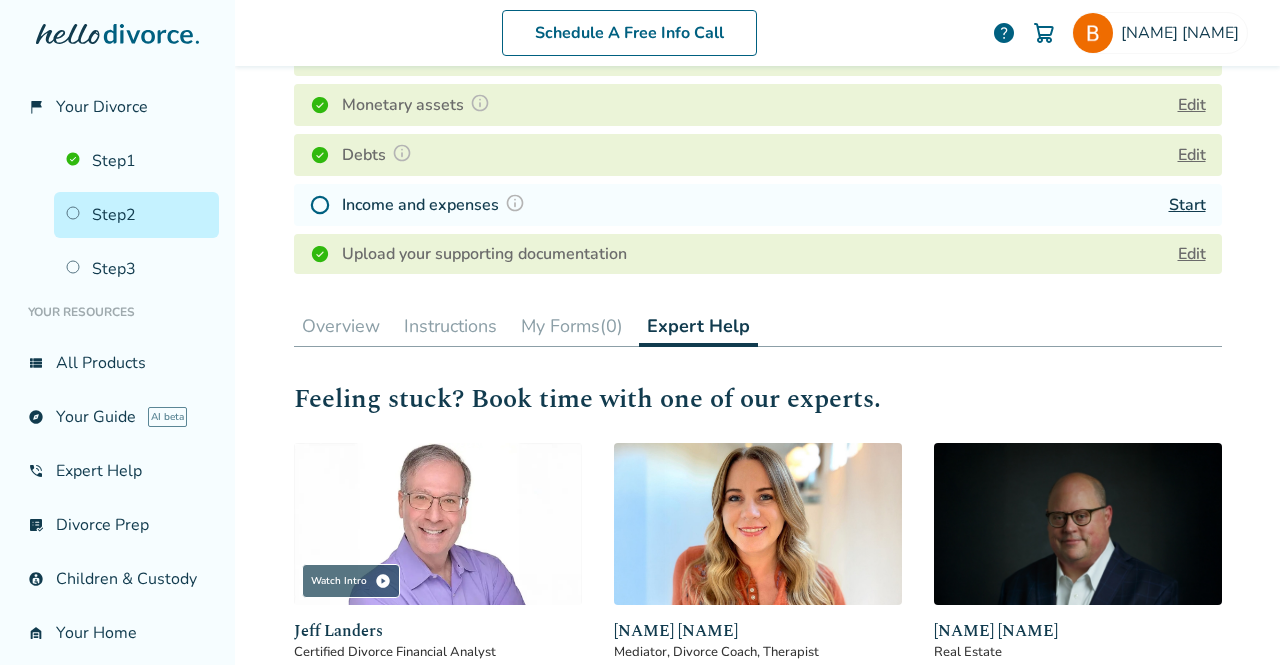 click on "Overview" at bounding box center [341, 326] 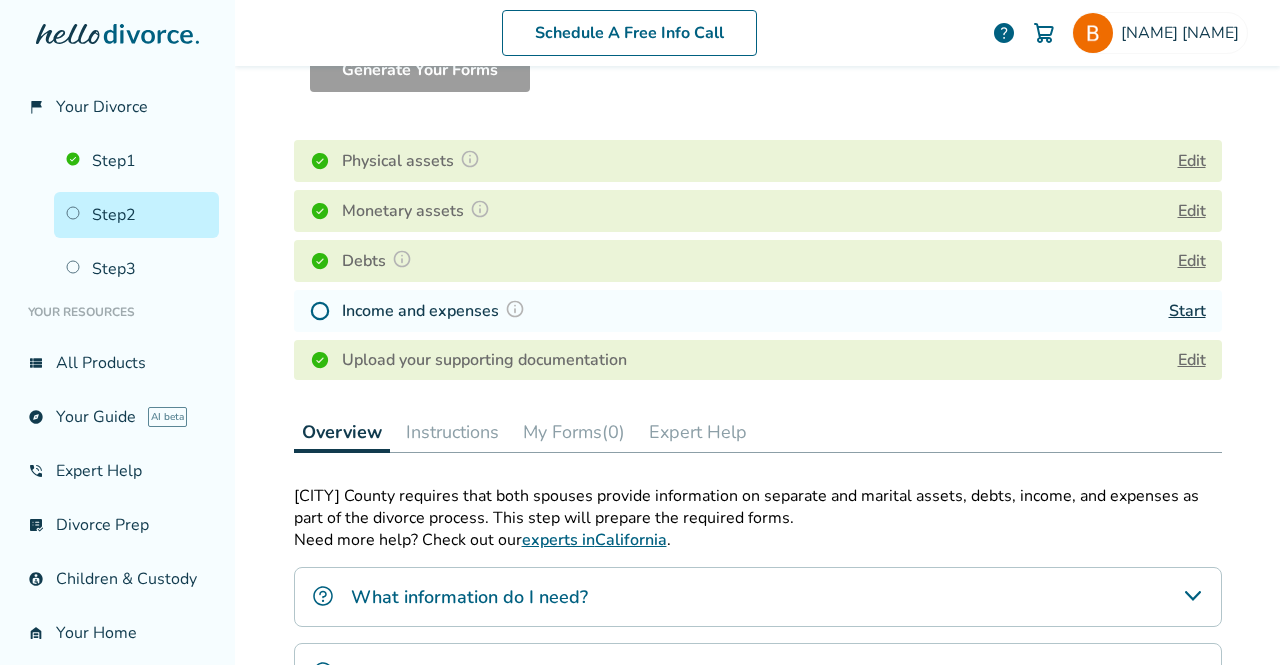 scroll, scrollTop: 176, scrollLeft: 0, axis: vertical 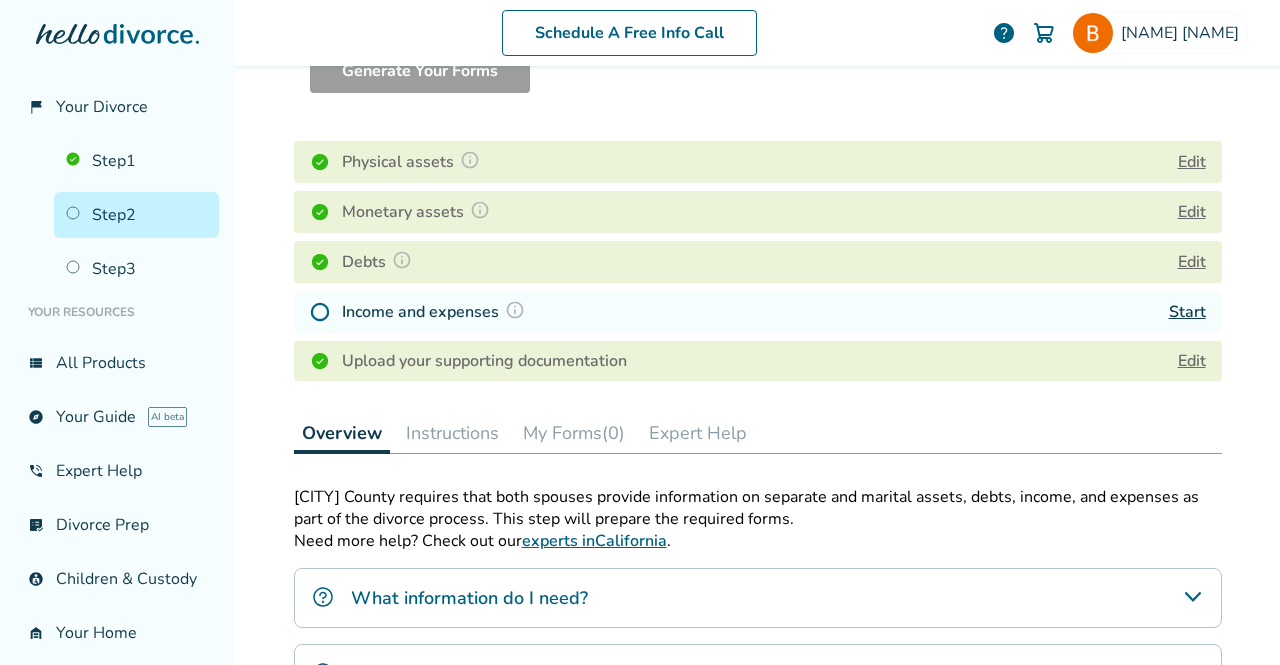 click on "Start" at bounding box center [1187, 312] 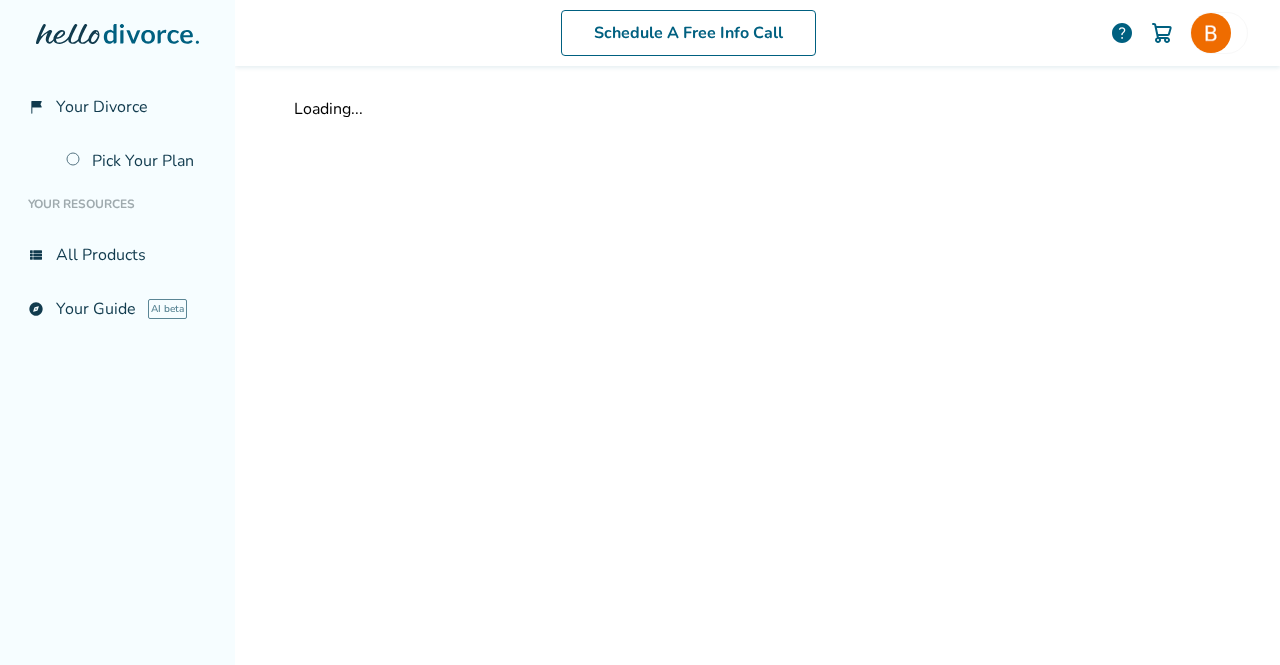 scroll, scrollTop: 0, scrollLeft: 0, axis: both 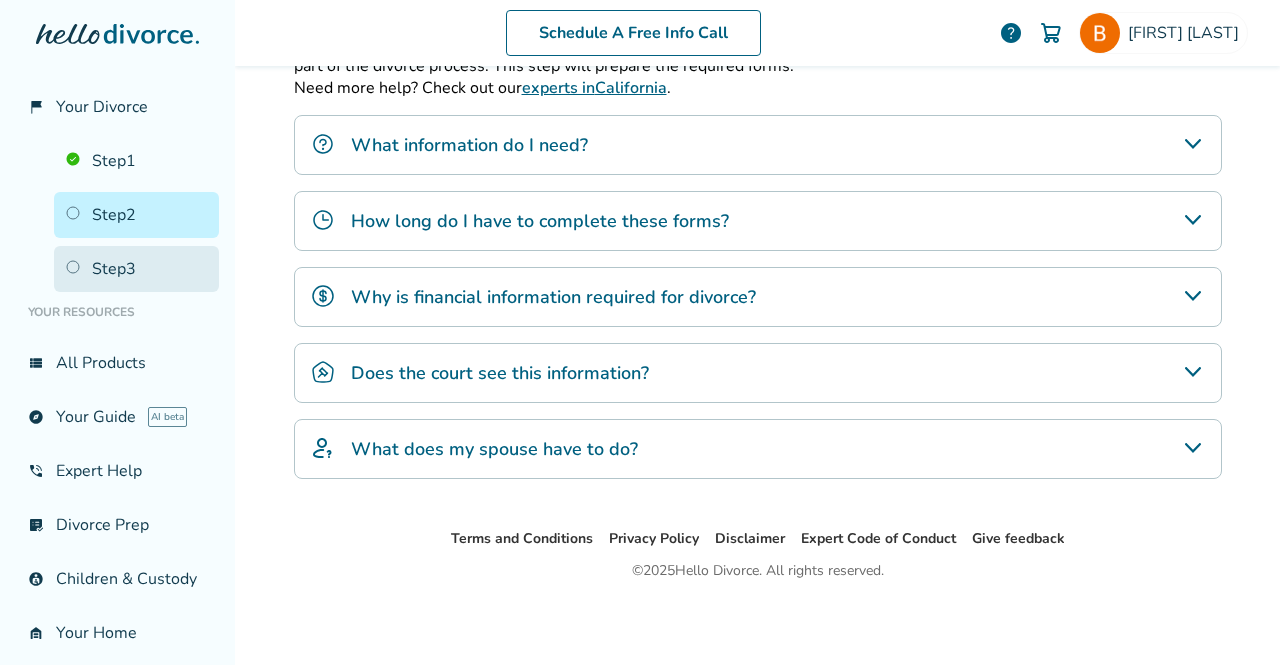 click on "Step  3" at bounding box center (136, 269) 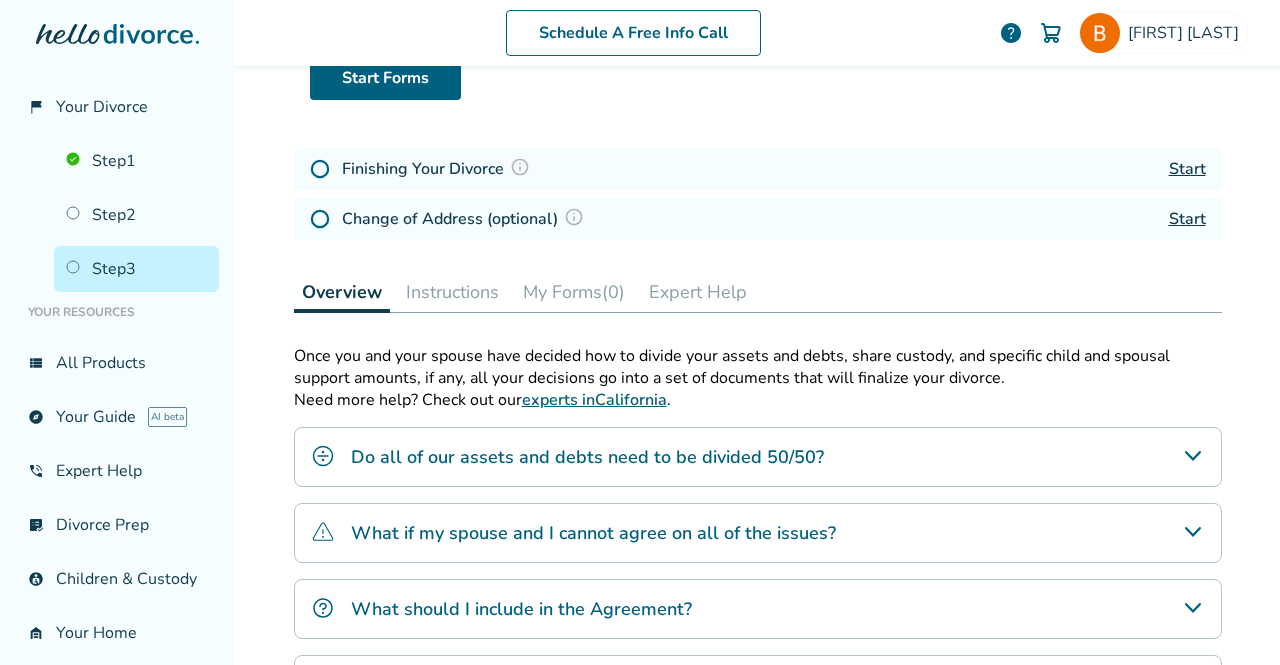 scroll, scrollTop: 0, scrollLeft: 0, axis: both 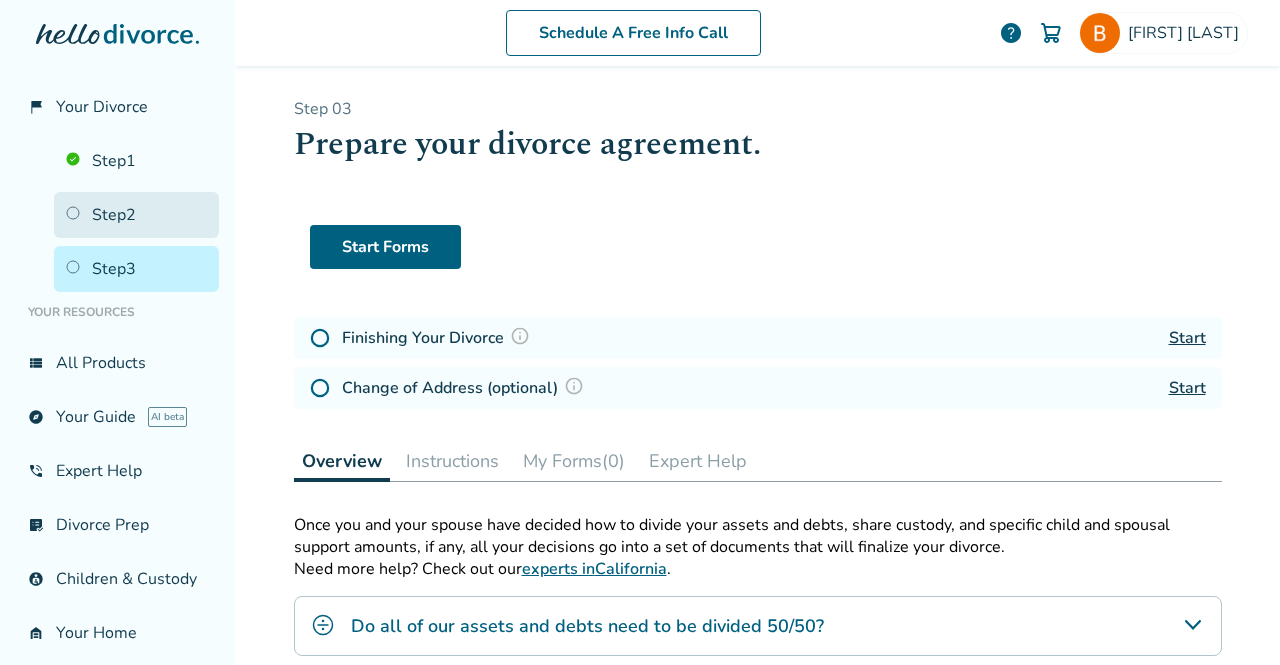click on "Step  2" at bounding box center (136, 215) 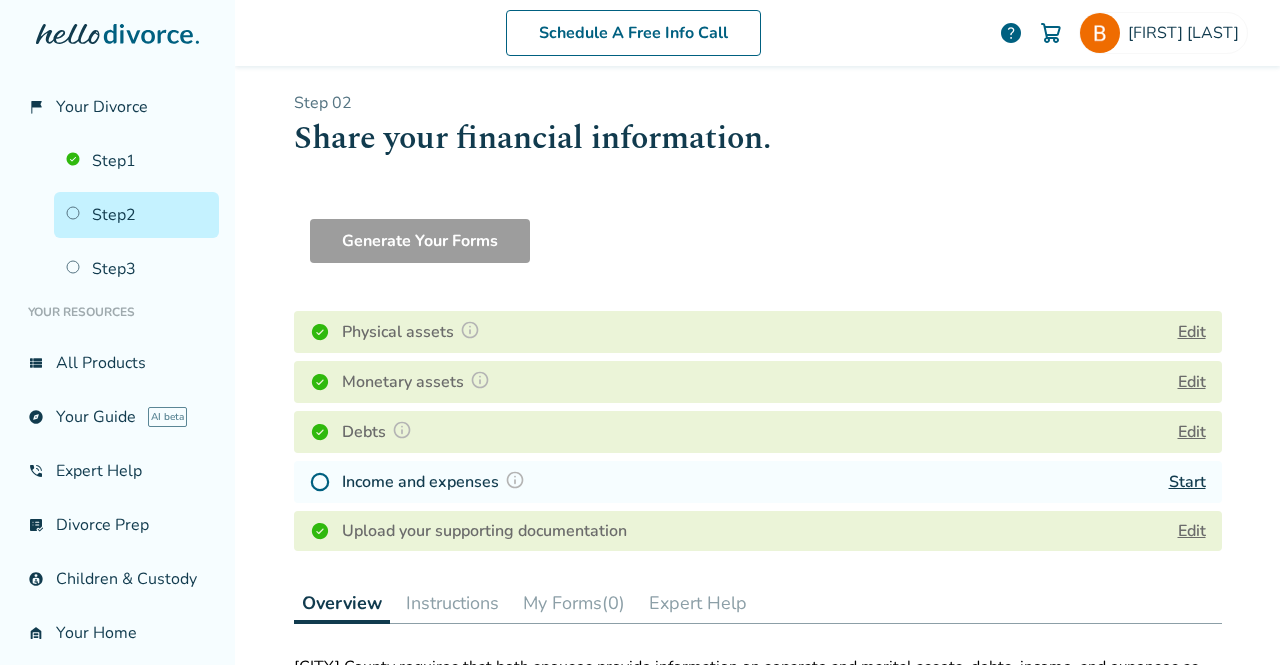 scroll, scrollTop: 0, scrollLeft: 0, axis: both 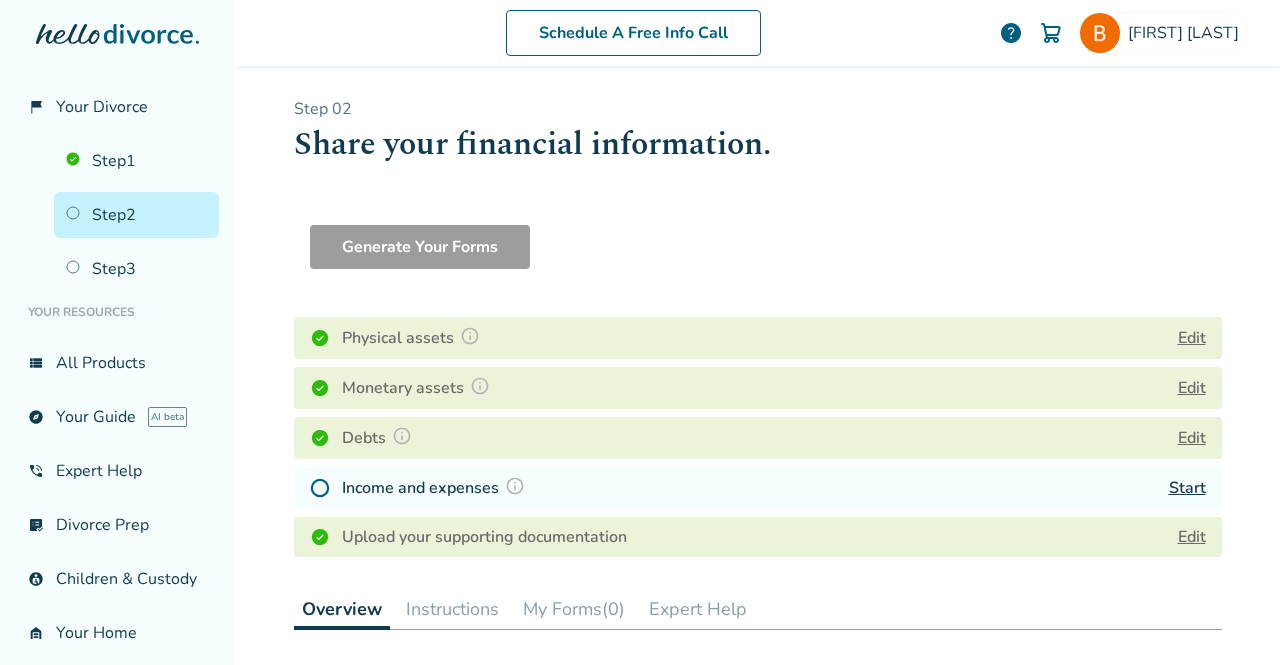 click on "Generate Your Forms" at bounding box center (758, 239) 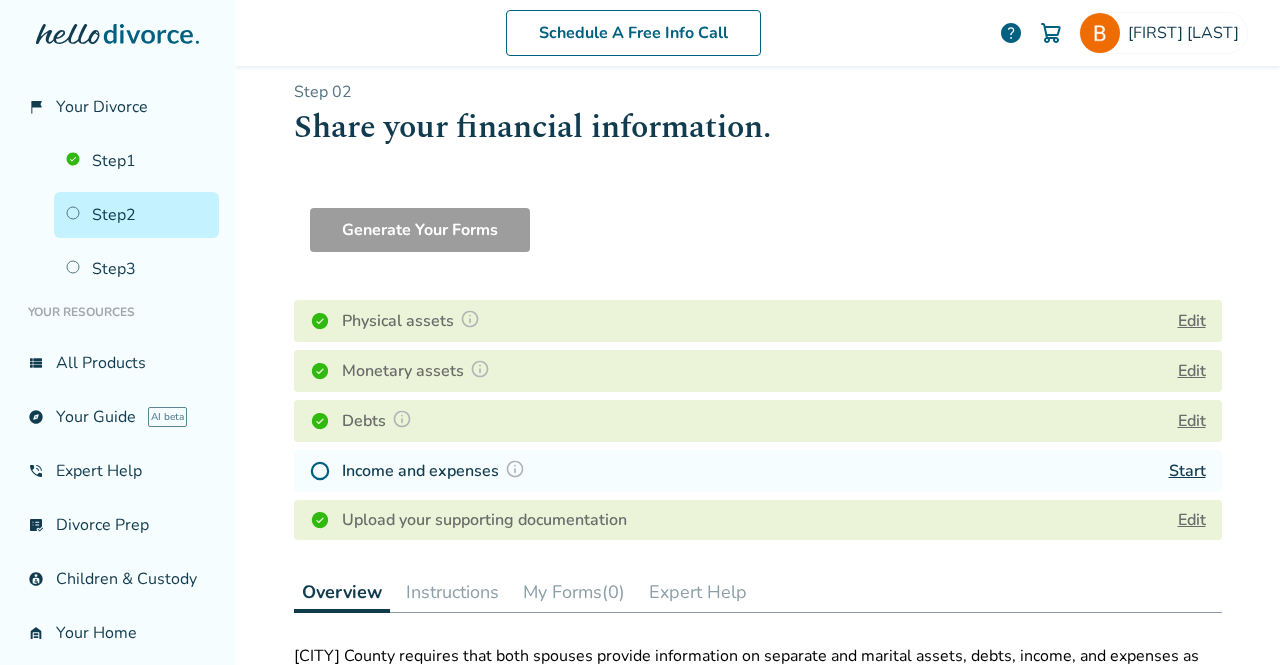 scroll, scrollTop: 10, scrollLeft: 0, axis: vertical 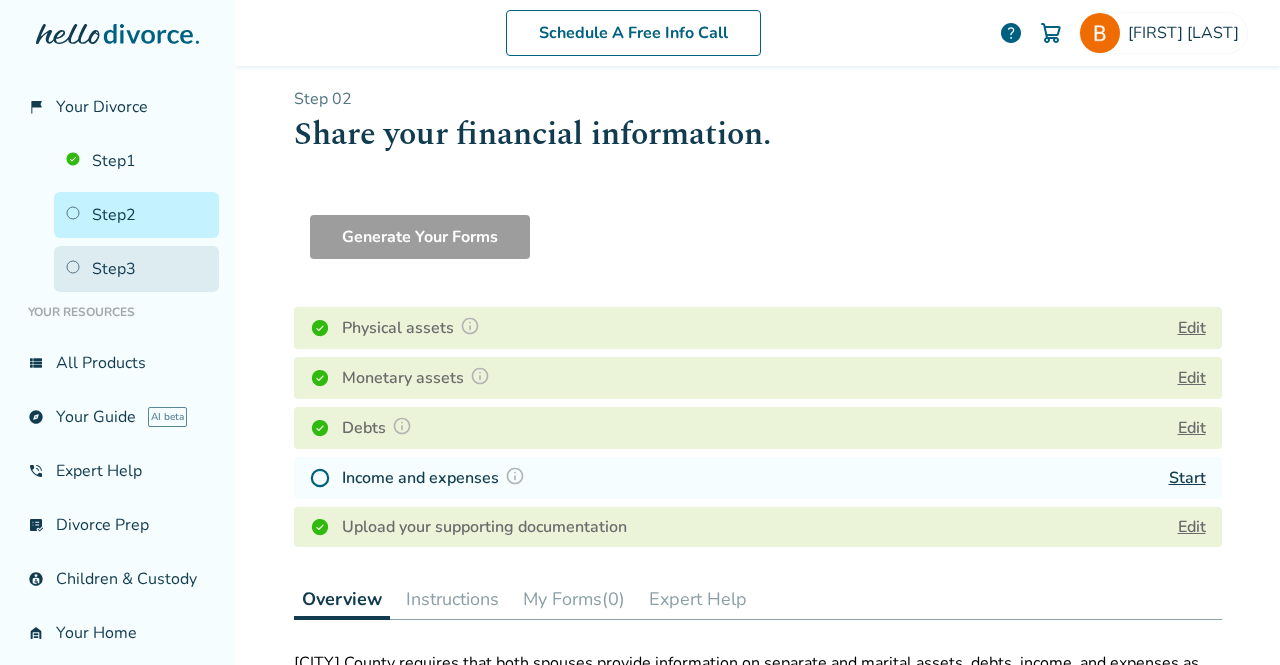 click on "Step  3" at bounding box center [136, 269] 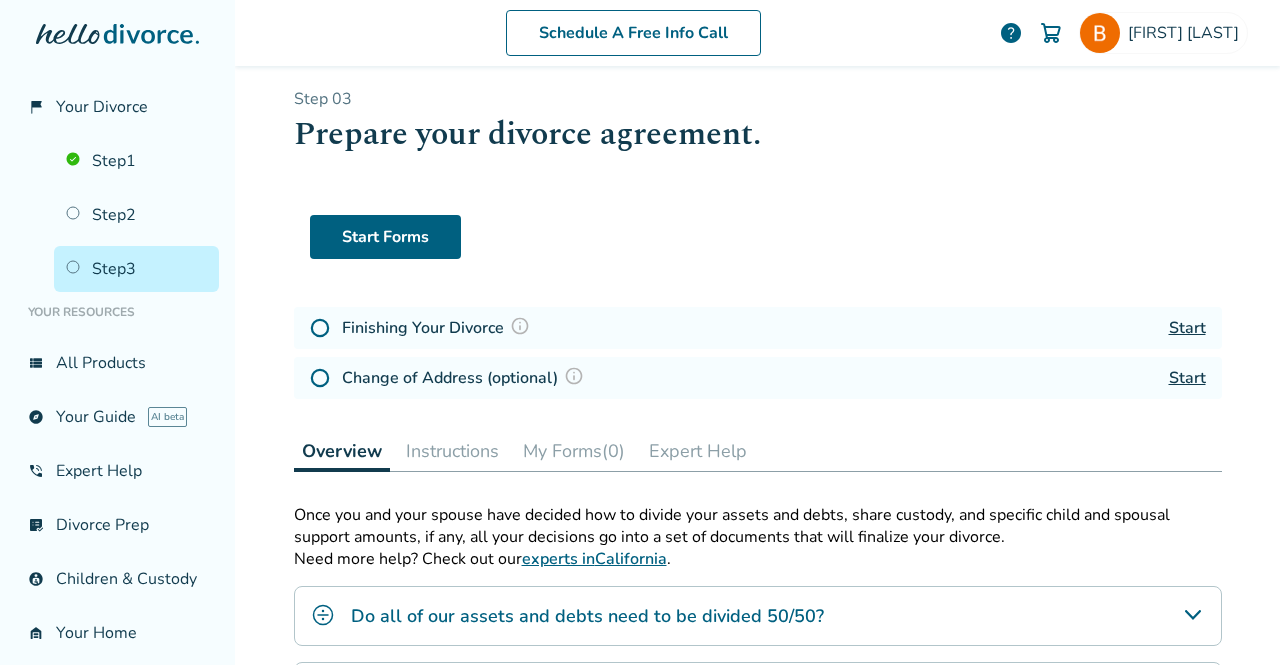 click on "Finishing Your Divorce" at bounding box center [439, 328] 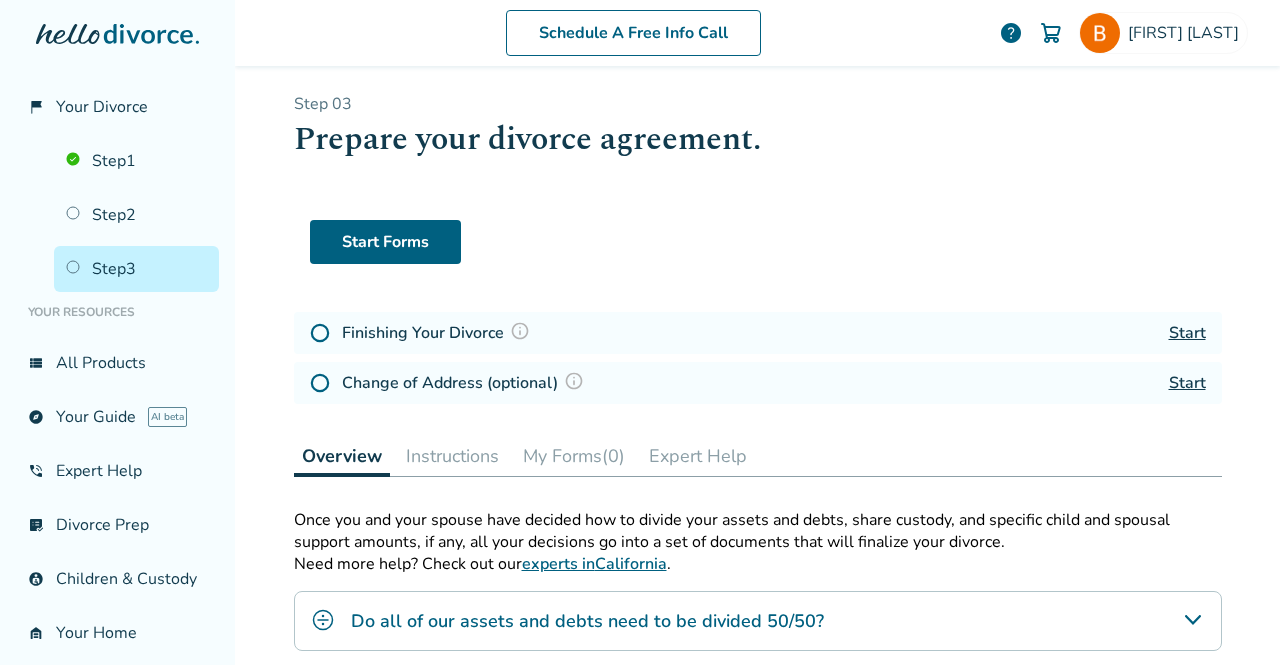 scroll, scrollTop: 0, scrollLeft: 0, axis: both 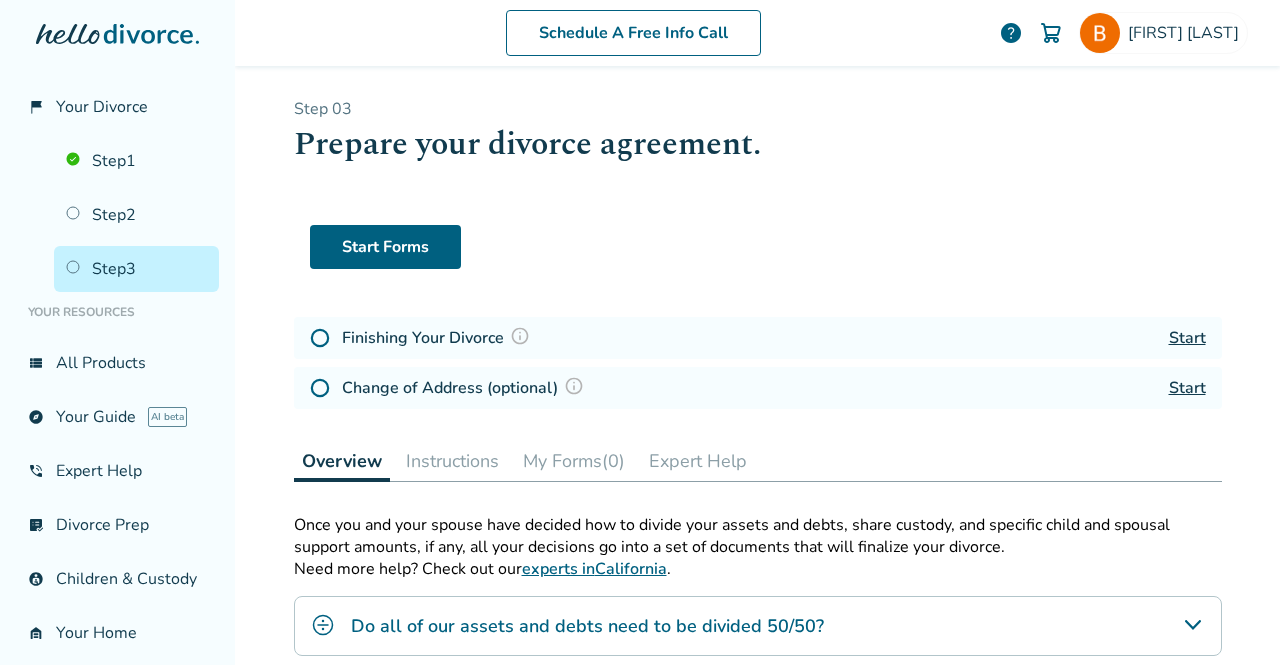 click on "Start" at bounding box center (1187, 338) 